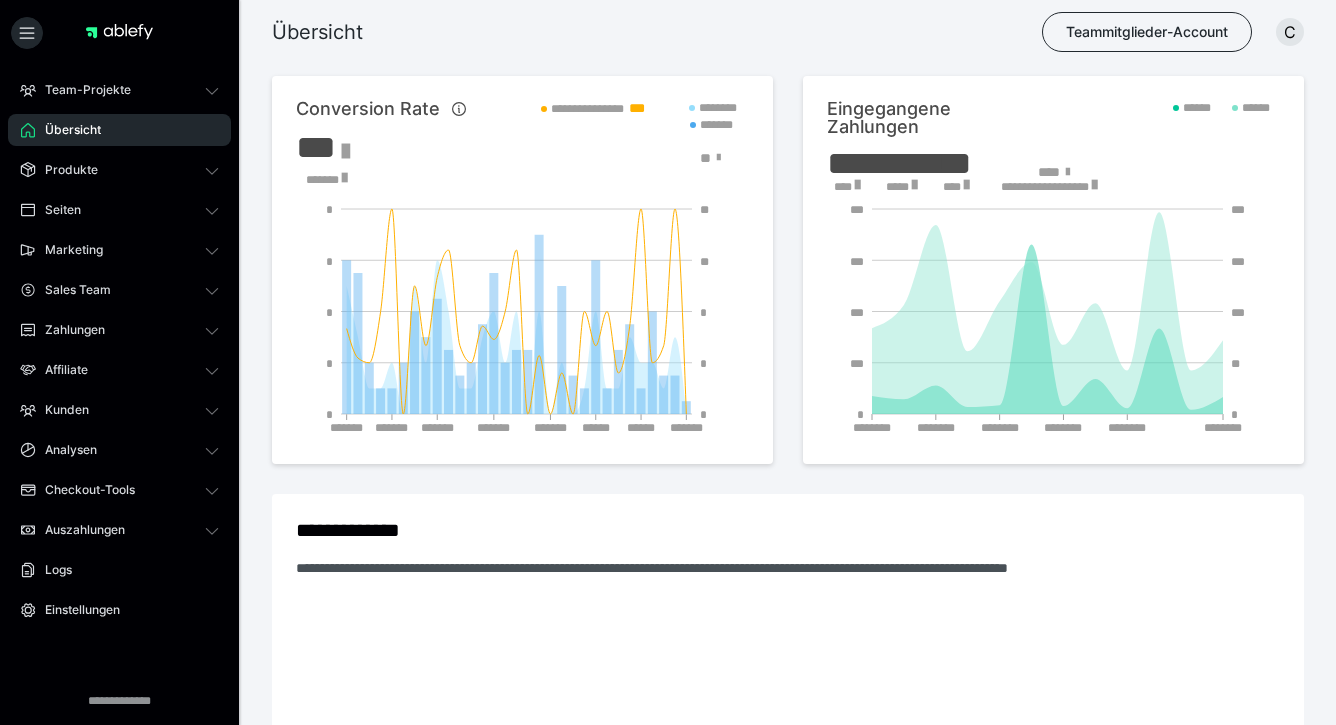 scroll, scrollTop: 0, scrollLeft: 0, axis: both 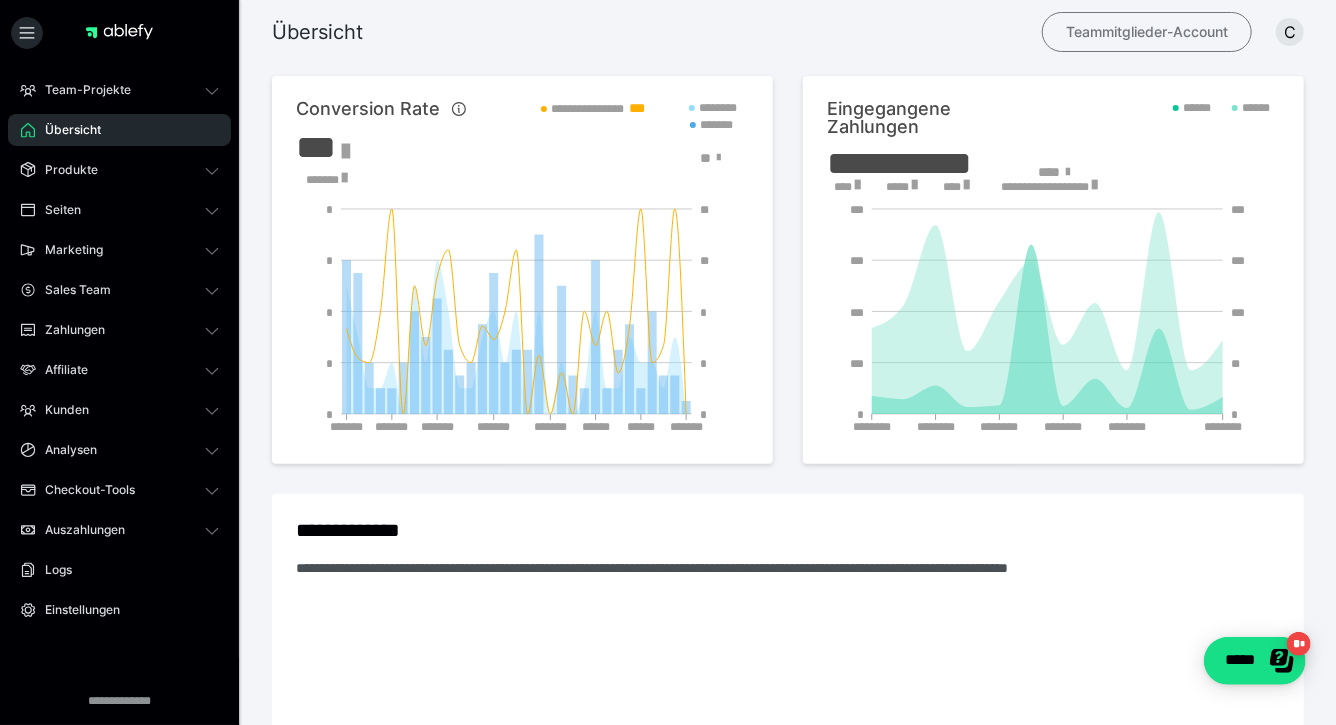 click on "Teammitglieder-Account" at bounding box center (1147, 32) 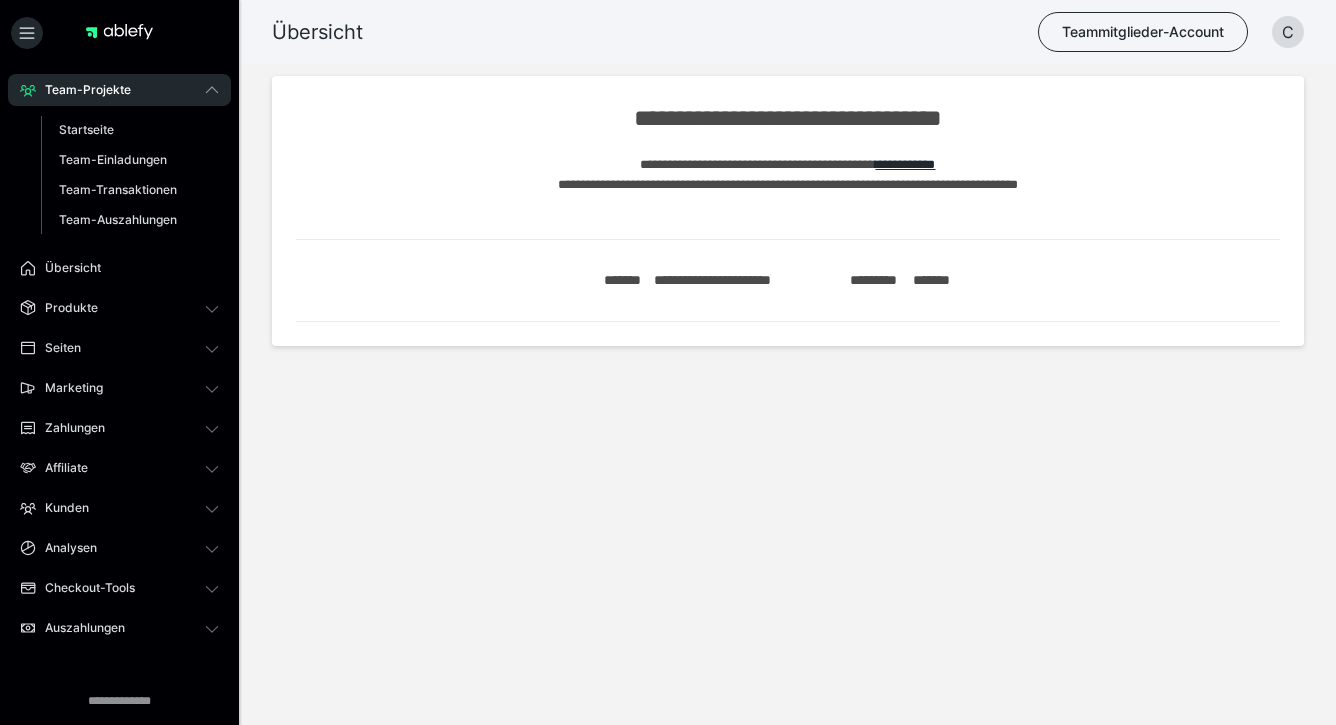 scroll, scrollTop: 0, scrollLeft: 0, axis: both 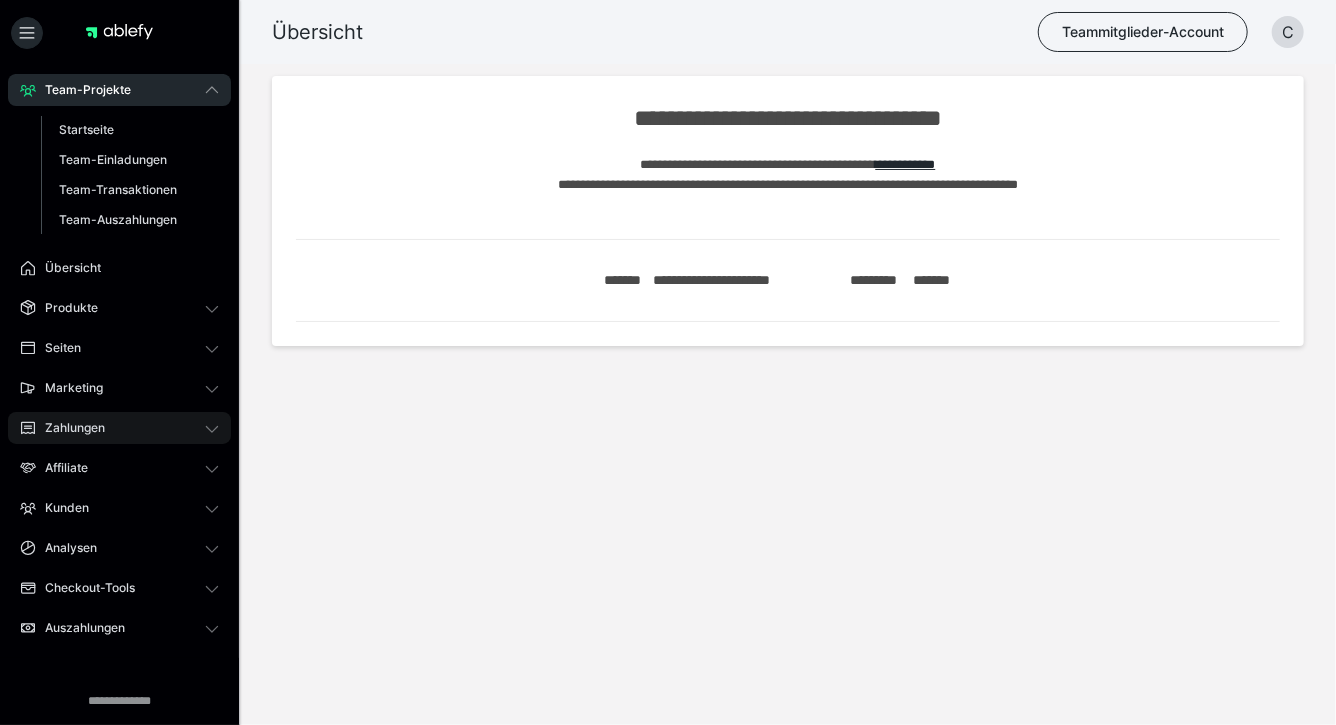 click on "Zahlungen" at bounding box center (68, 428) 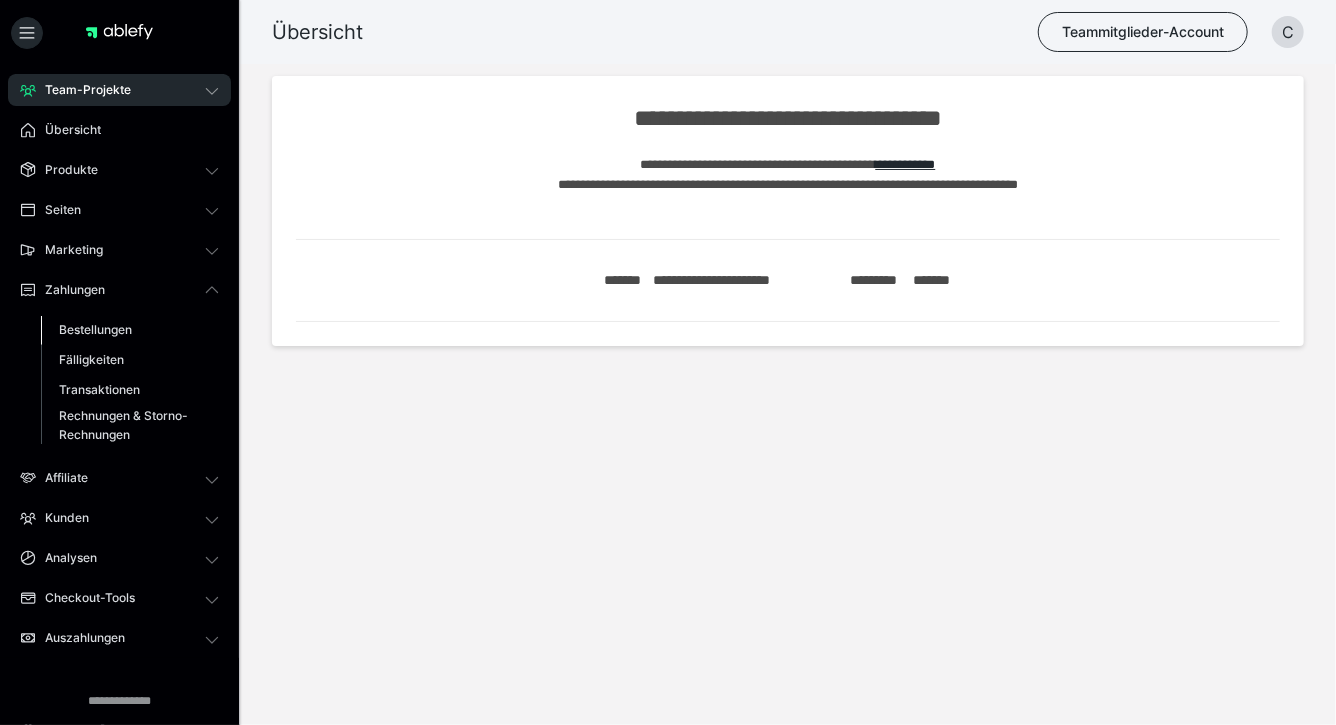 click on "Bestellungen" at bounding box center (95, 329) 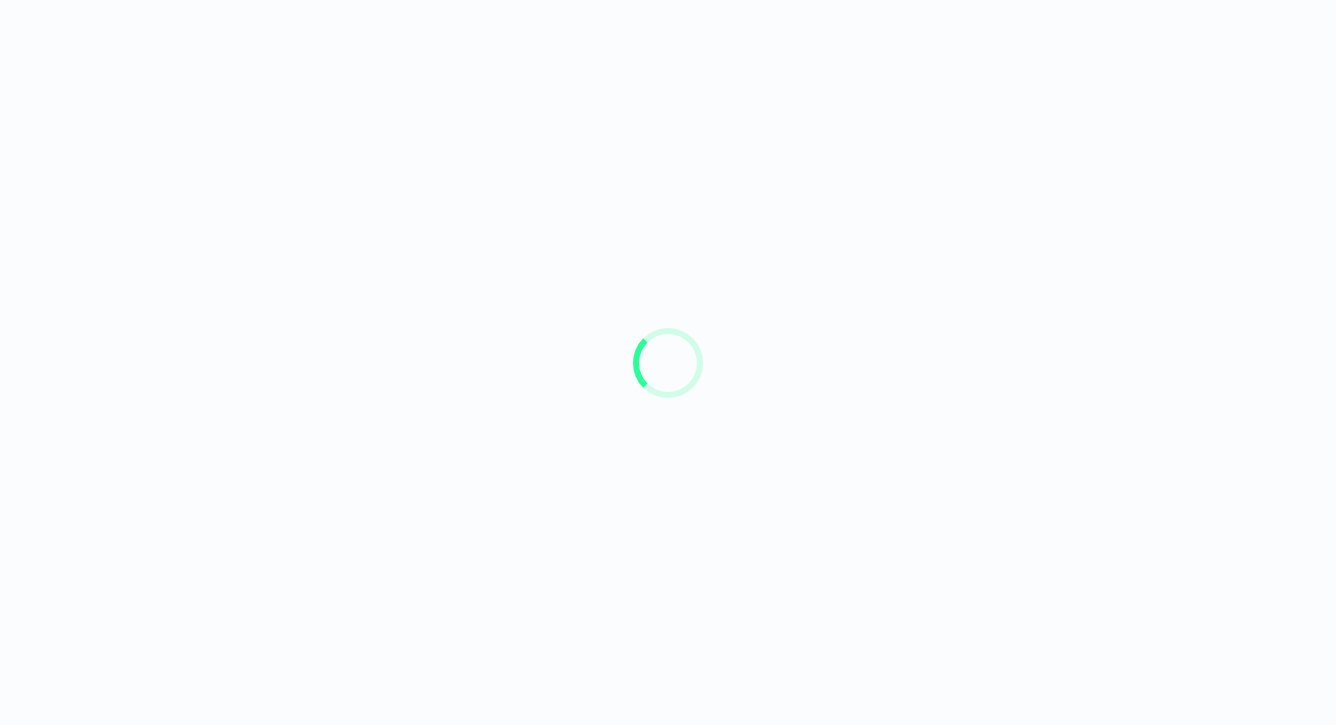 scroll, scrollTop: 0, scrollLeft: 0, axis: both 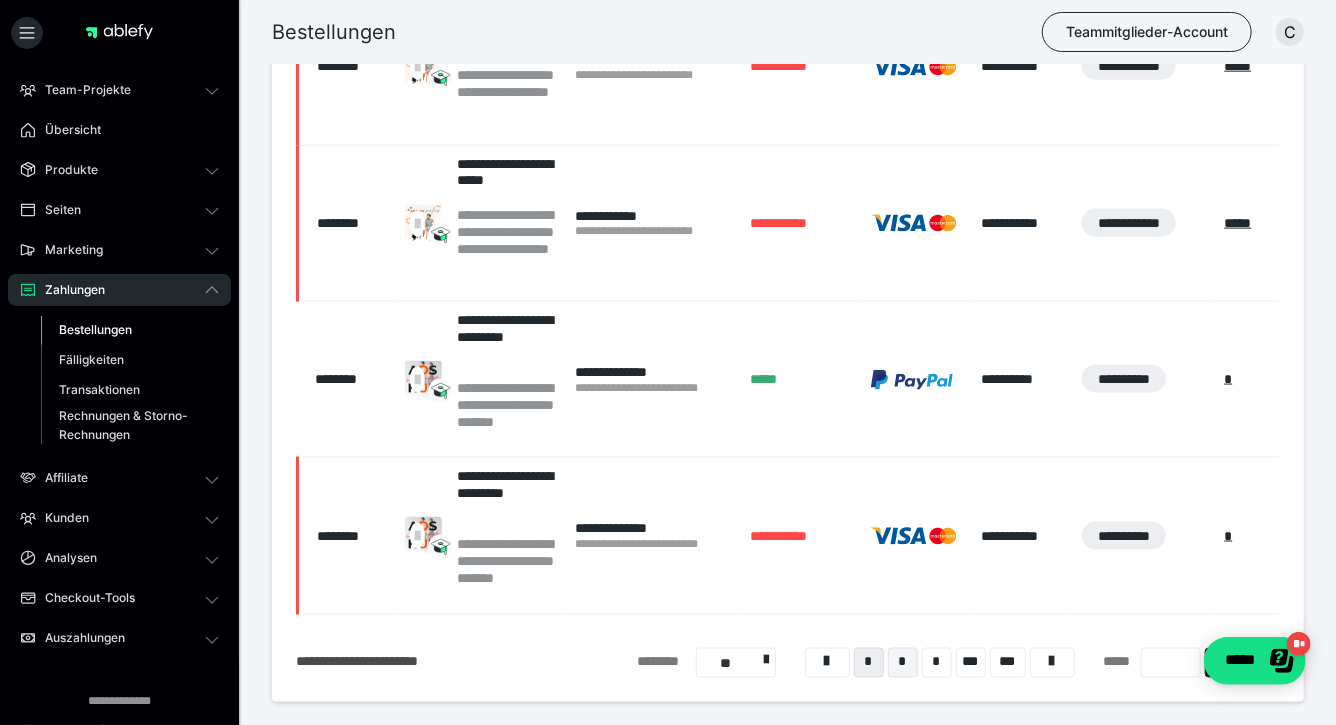click on "*" at bounding box center [903, 663] 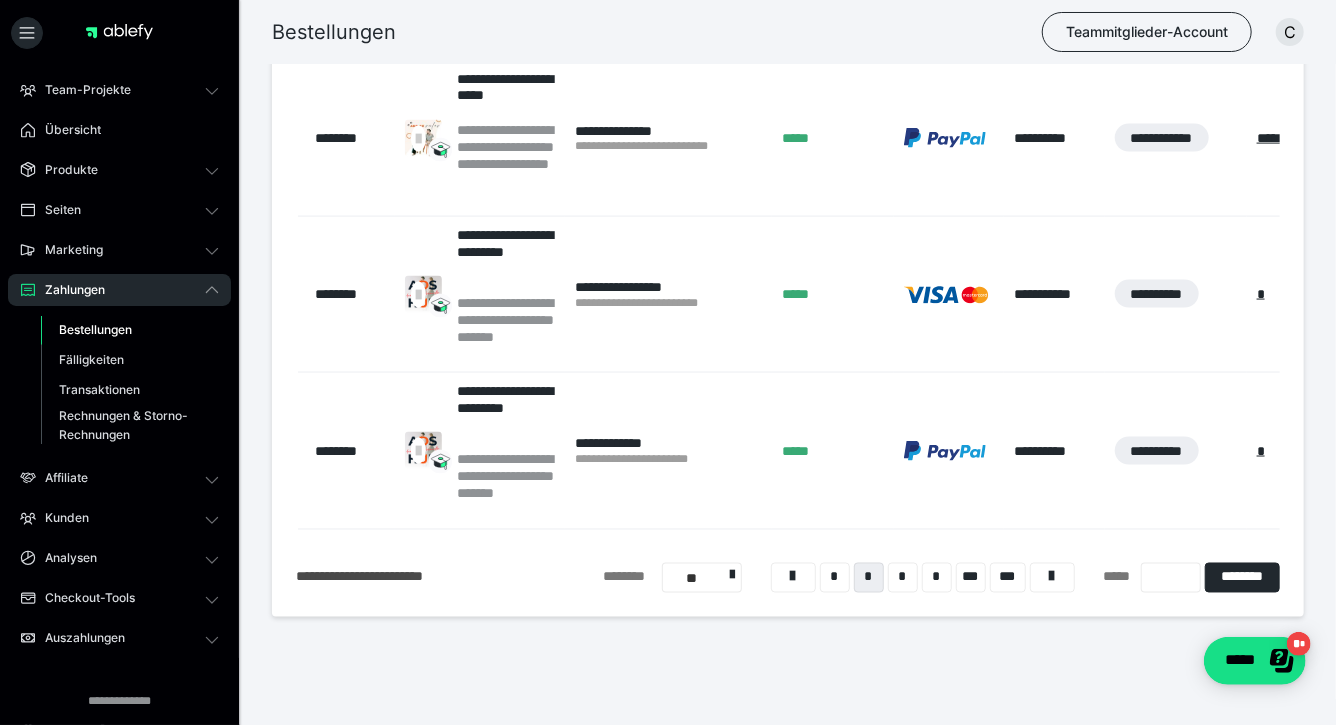 scroll, scrollTop: 1349, scrollLeft: 0, axis: vertical 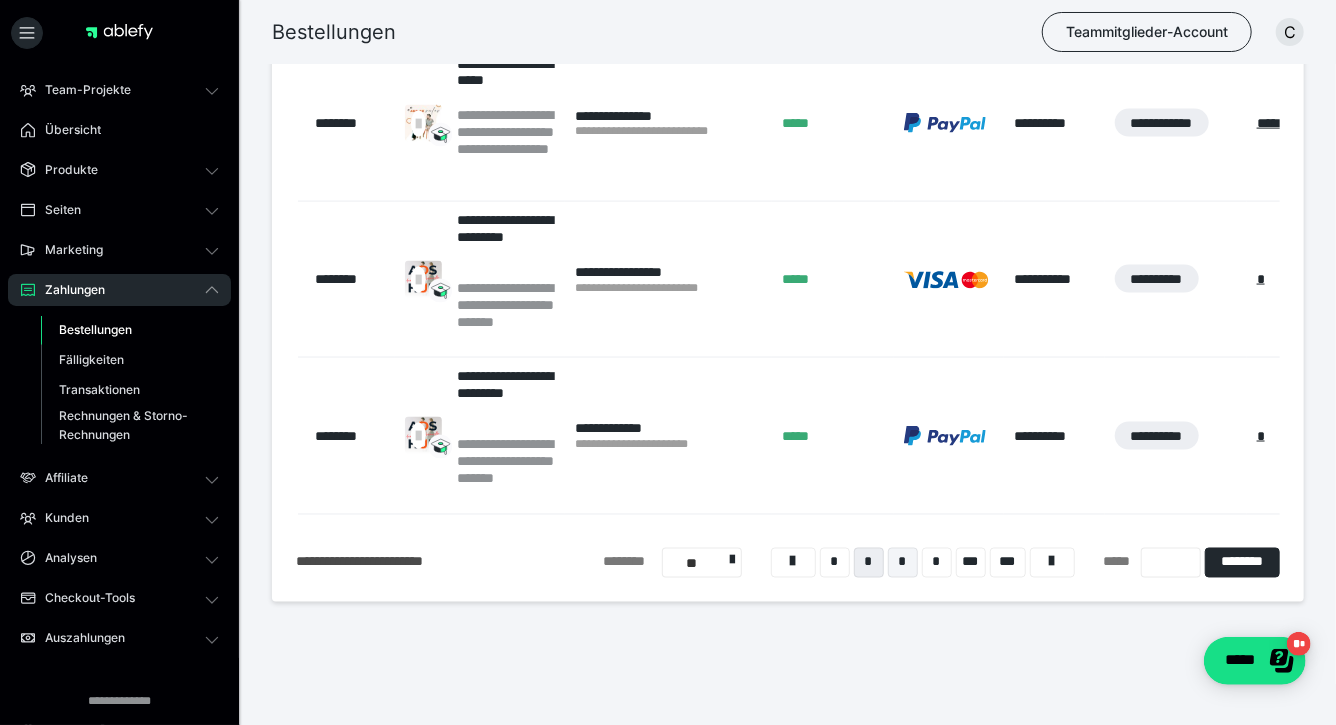 click on "*" at bounding box center (903, 563) 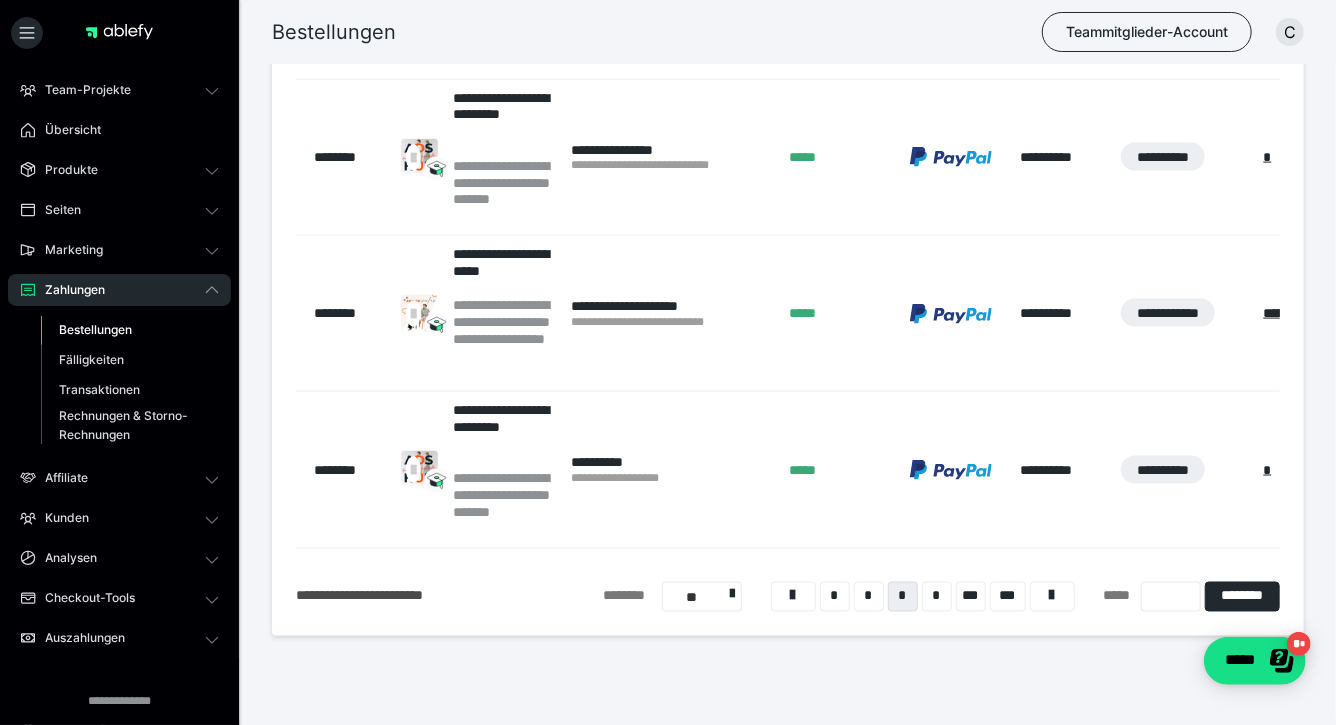 scroll, scrollTop: 1349, scrollLeft: 0, axis: vertical 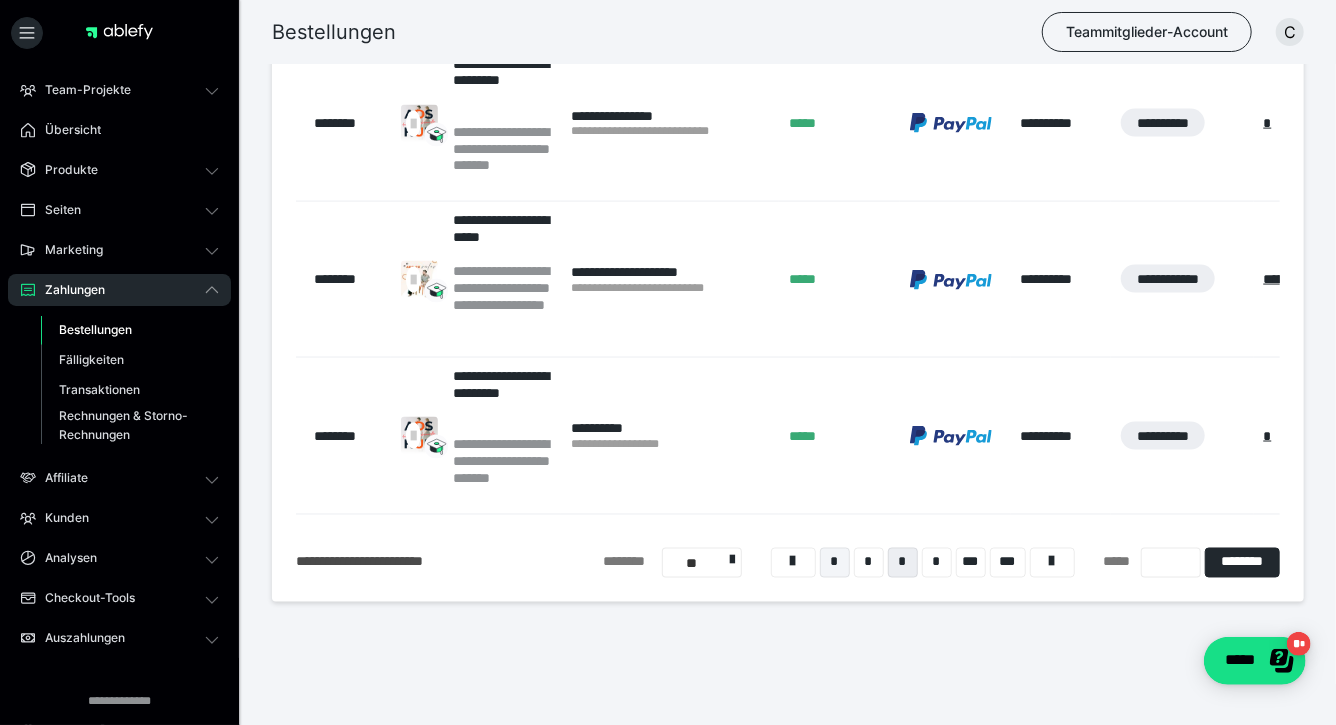click on "*" at bounding box center [835, 563] 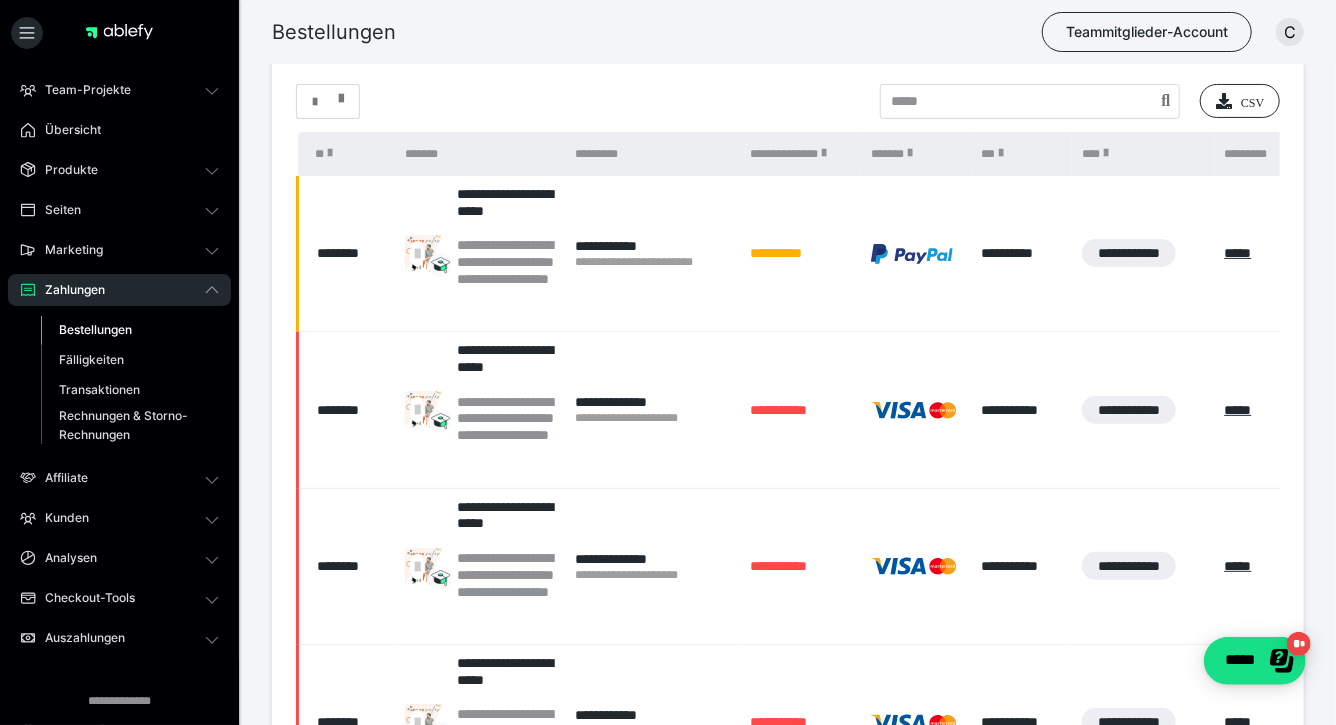click at bounding box center [341, 94] 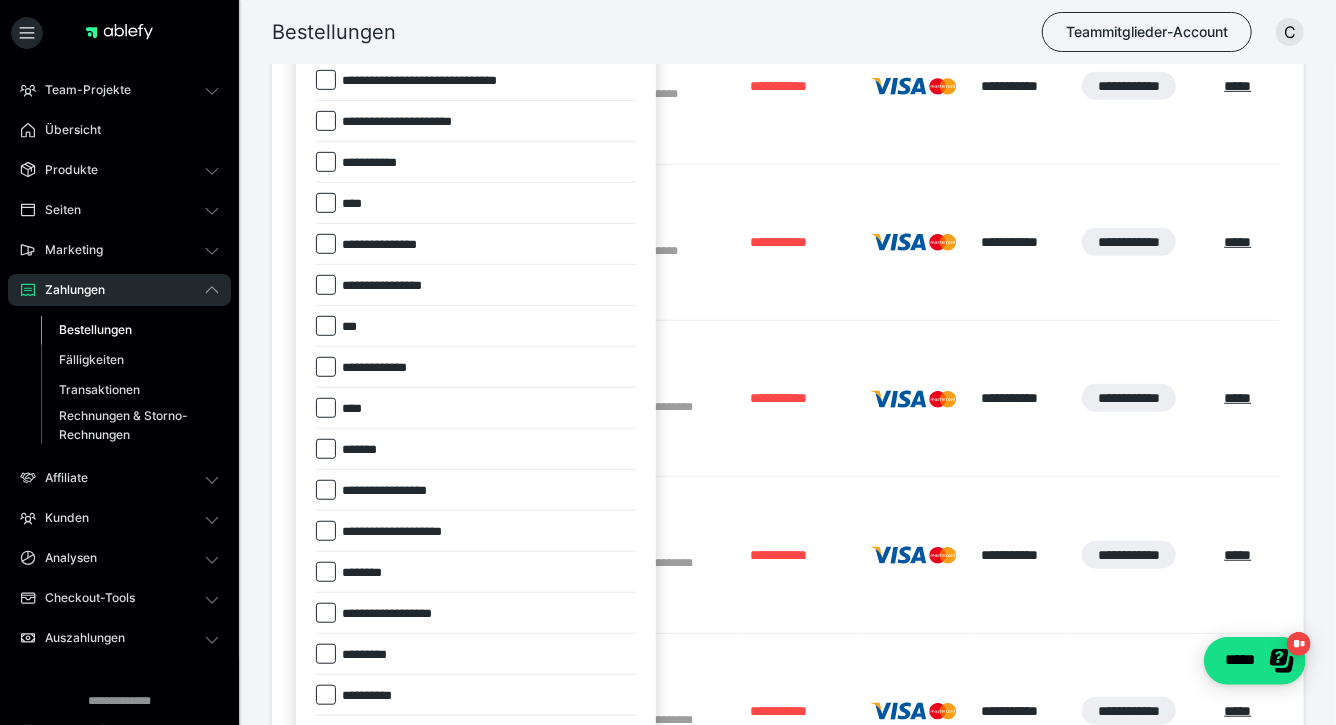 scroll, scrollTop: 457, scrollLeft: 0, axis: vertical 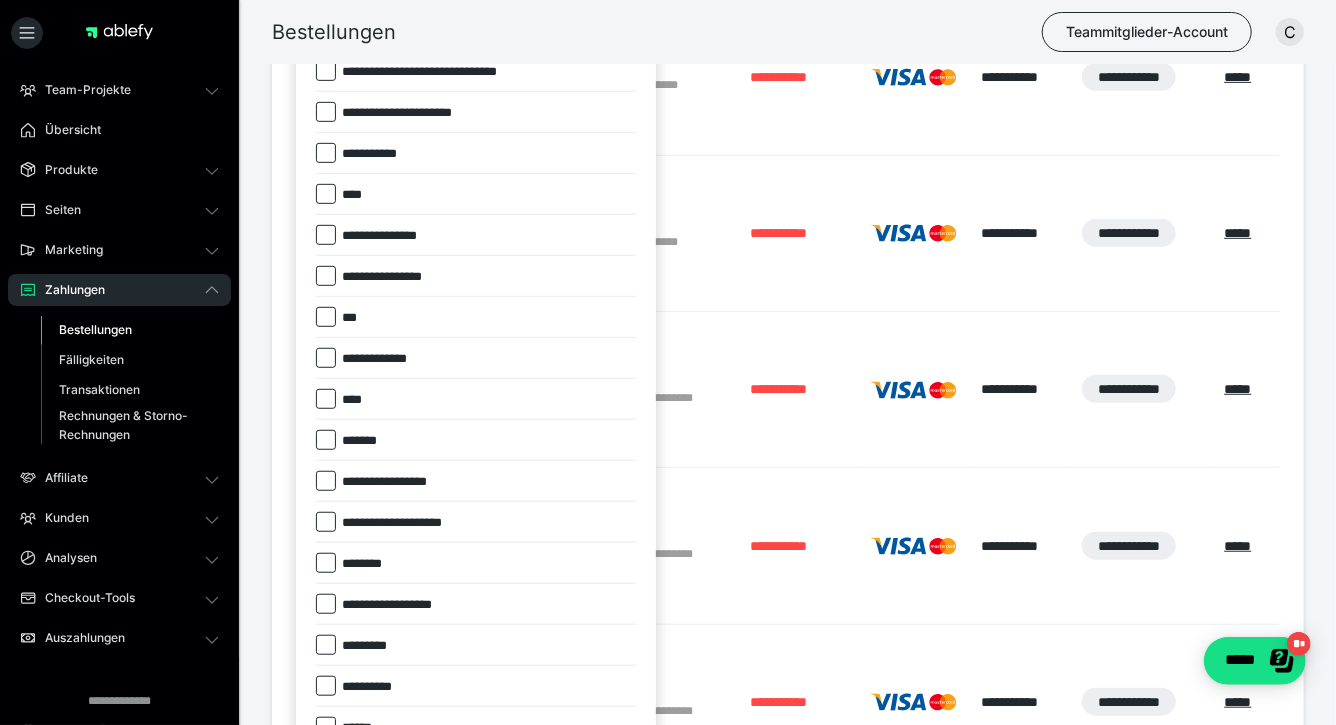 click at bounding box center [326, 440] 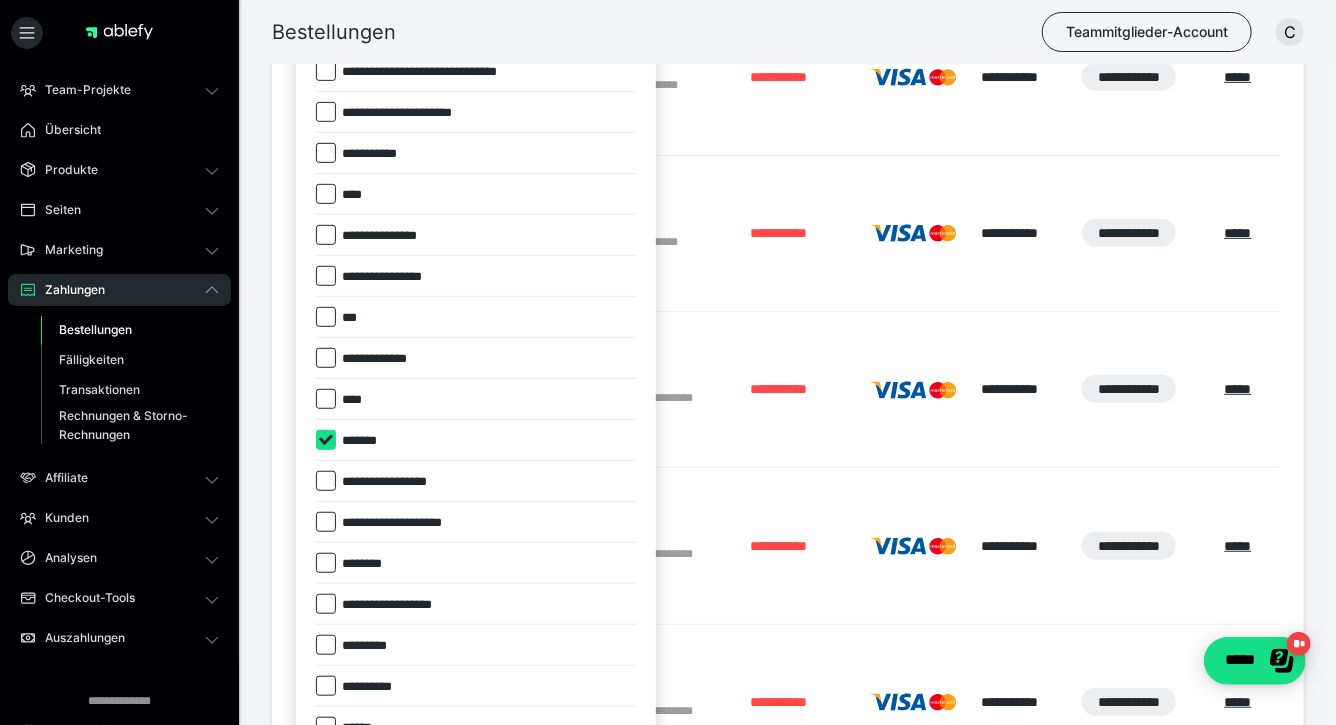checkbox on "****" 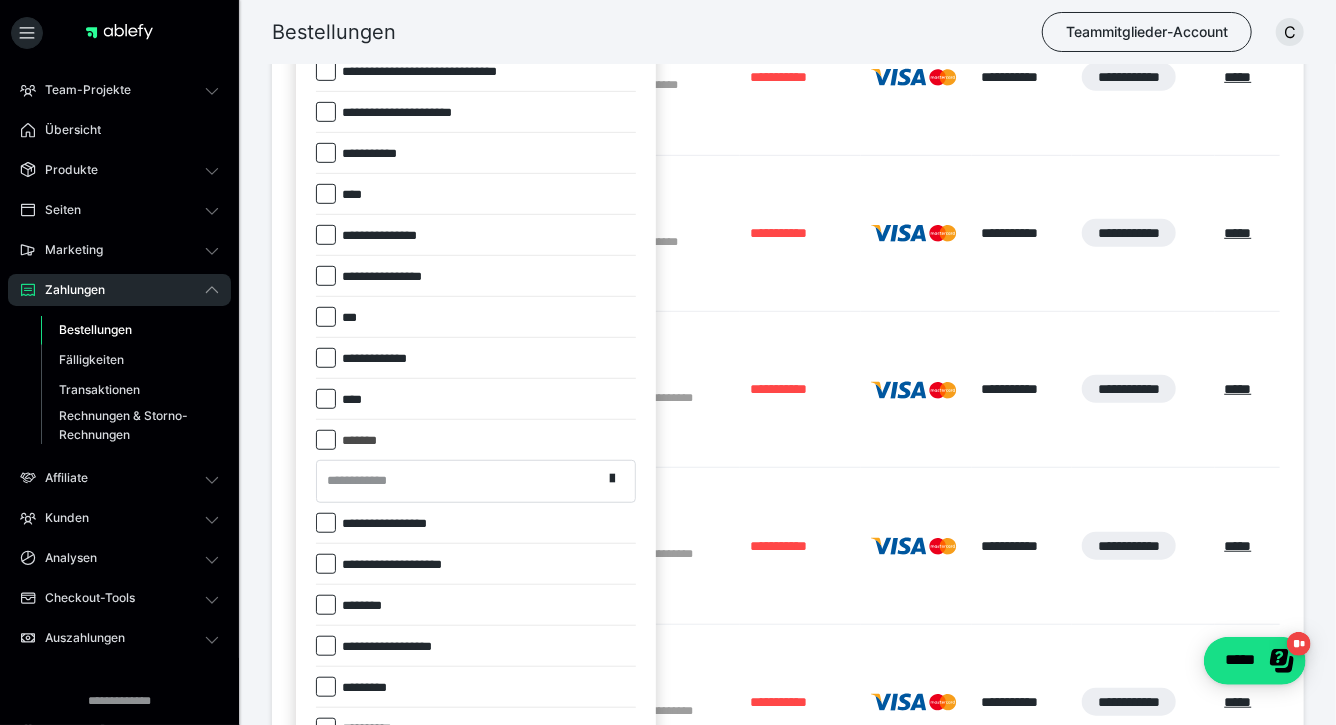 click on "**********" at bounding box center (363, 481) 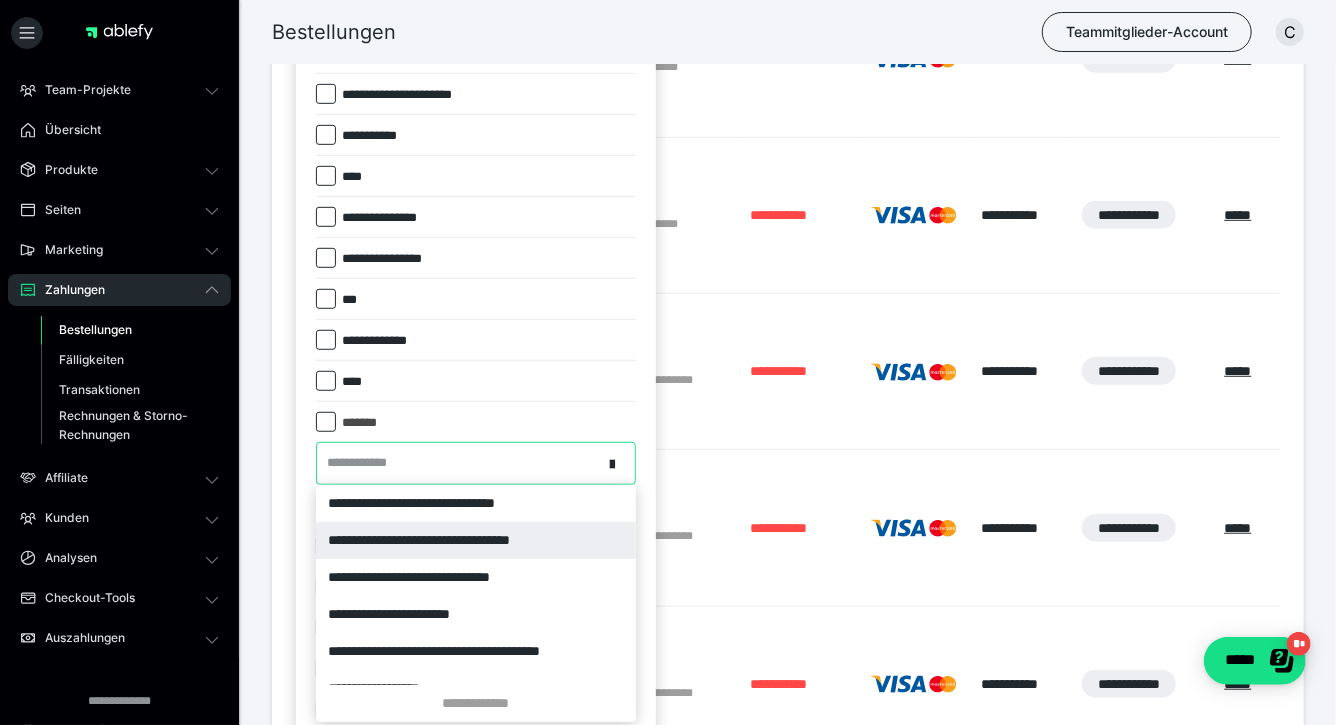 scroll, scrollTop: 478, scrollLeft: 0, axis: vertical 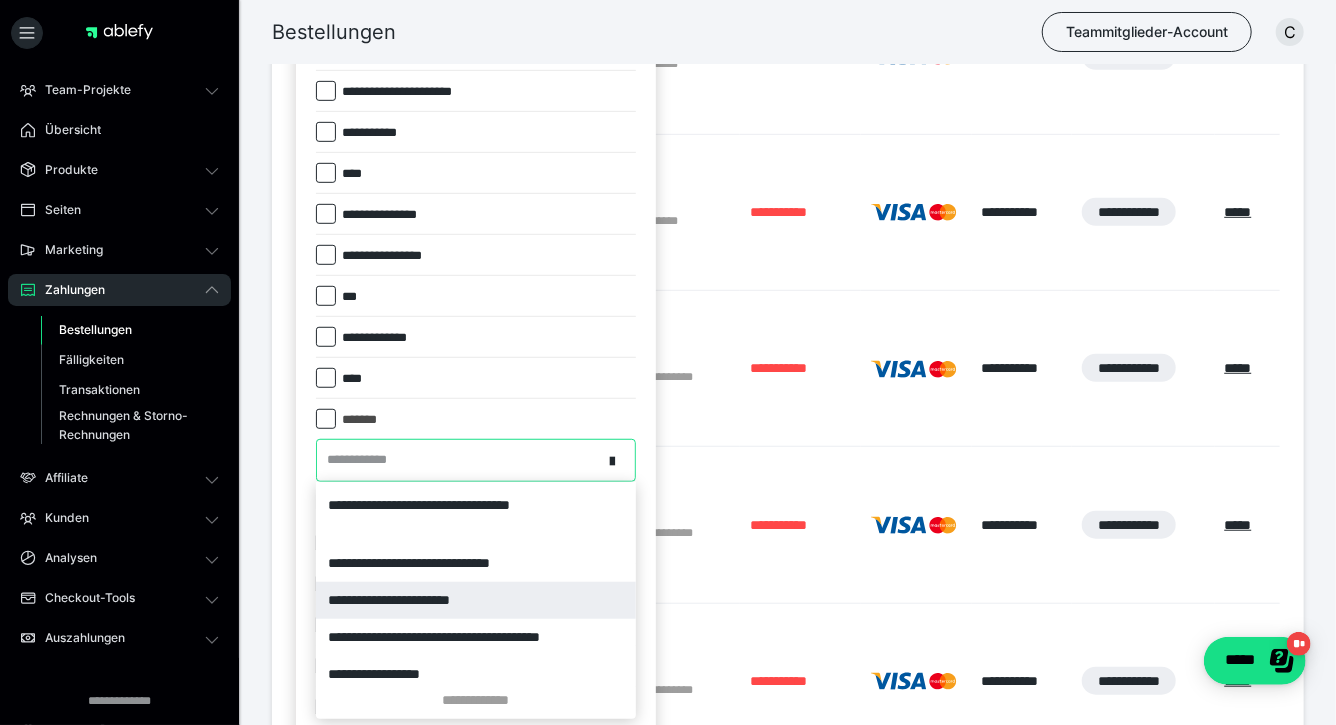 click on "**********" at bounding box center (476, 600) 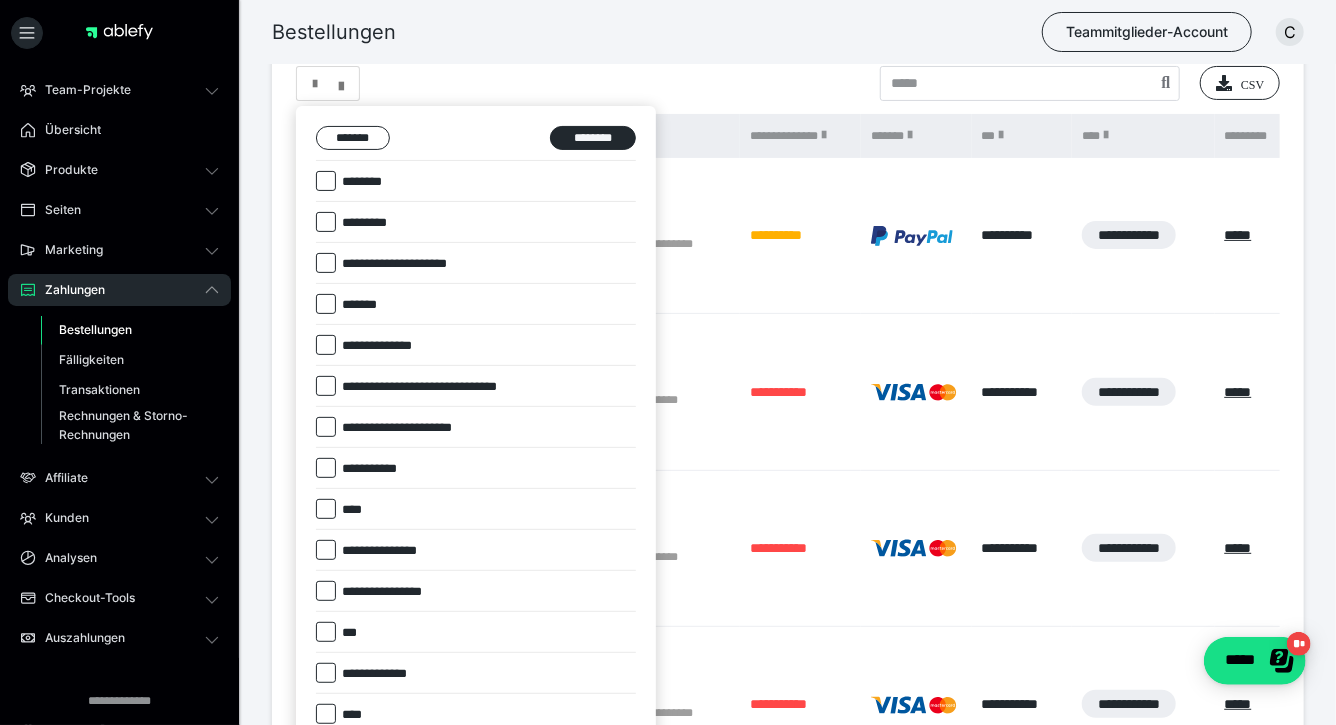 scroll, scrollTop: 129, scrollLeft: 0, axis: vertical 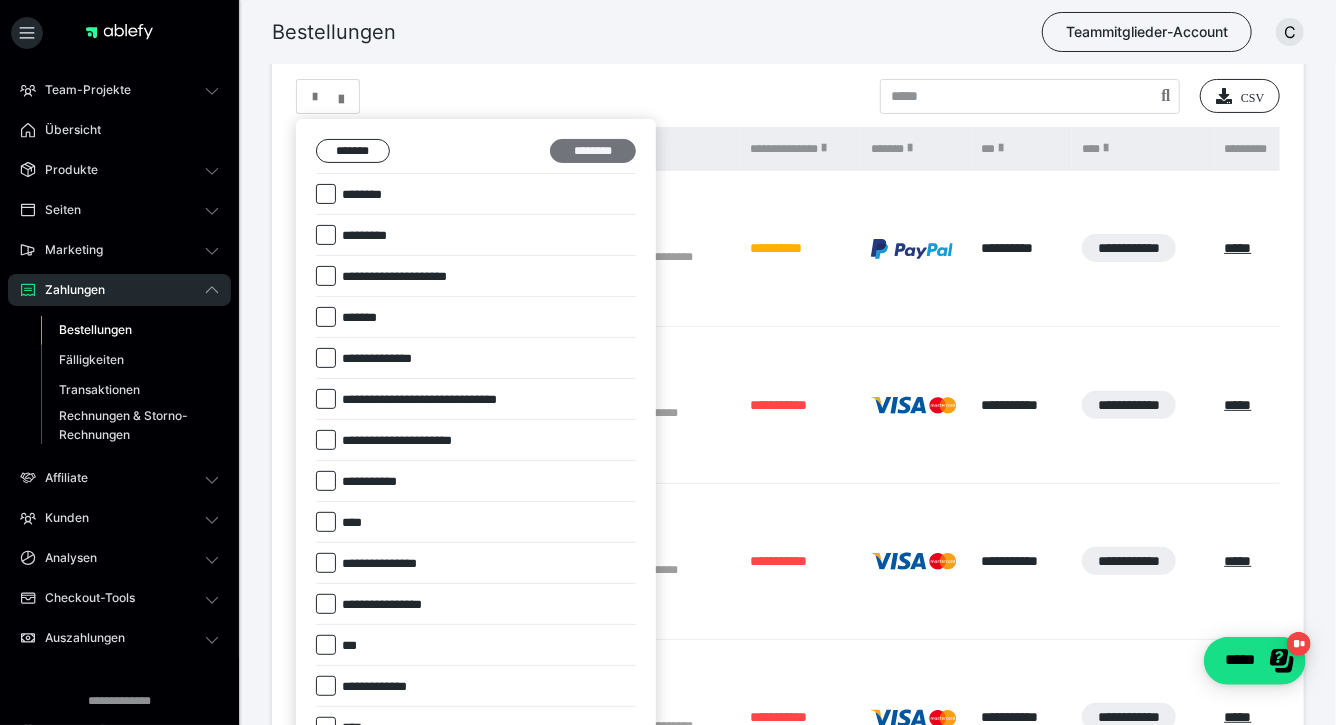 click on "********" at bounding box center (593, 151) 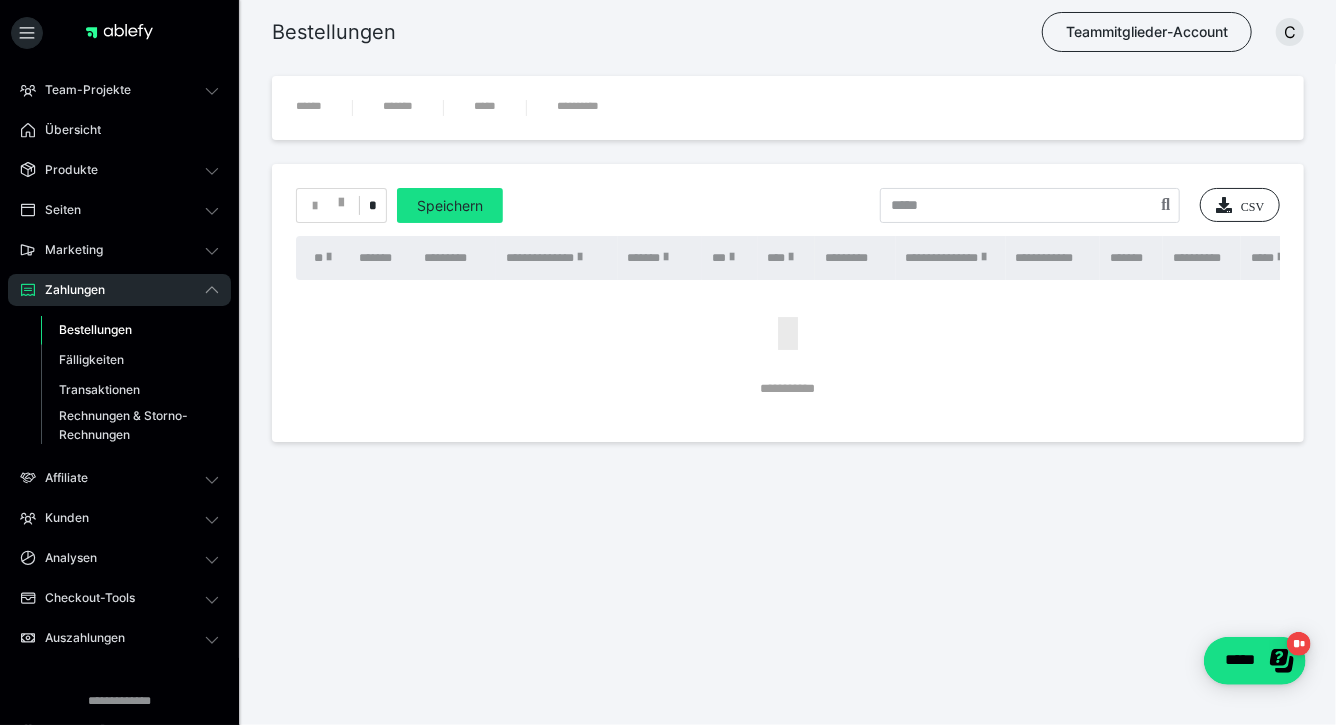 scroll, scrollTop: 0, scrollLeft: 0, axis: both 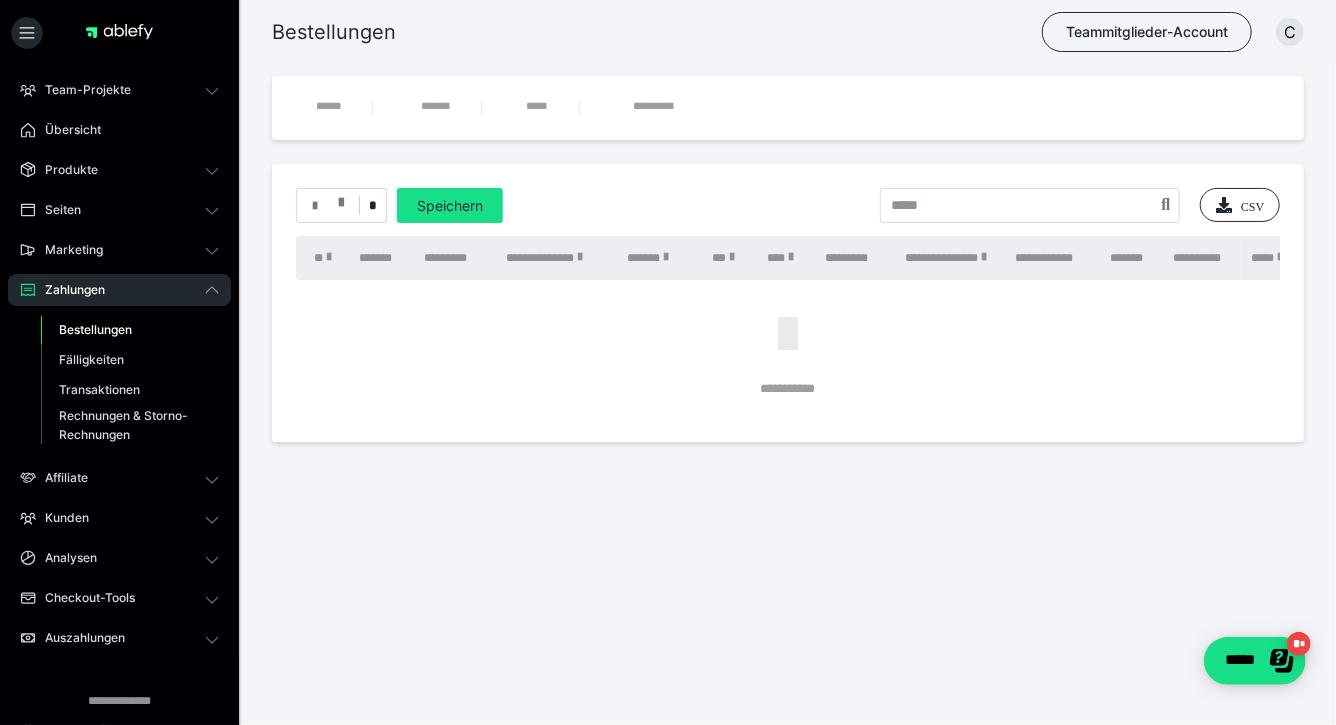 click at bounding box center [328, 206] 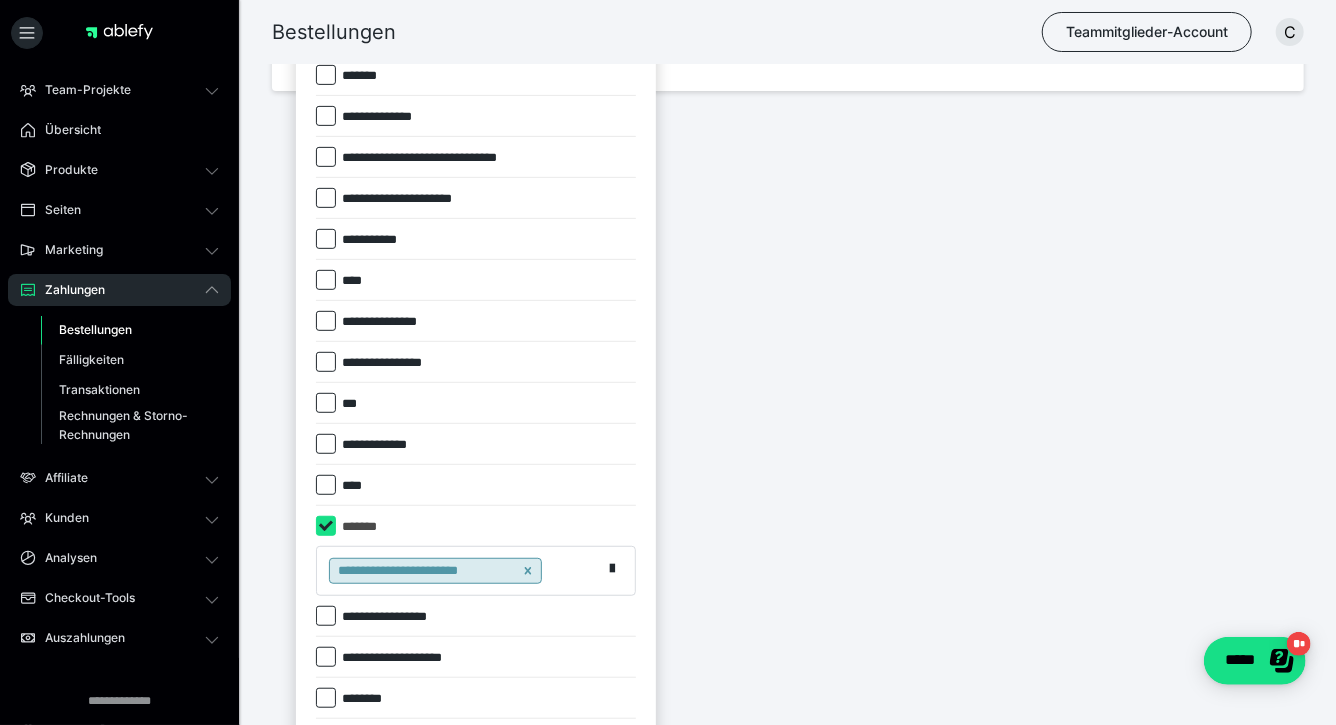 scroll, scrollTop: 352, scrollLeft: 0, axis: vertical 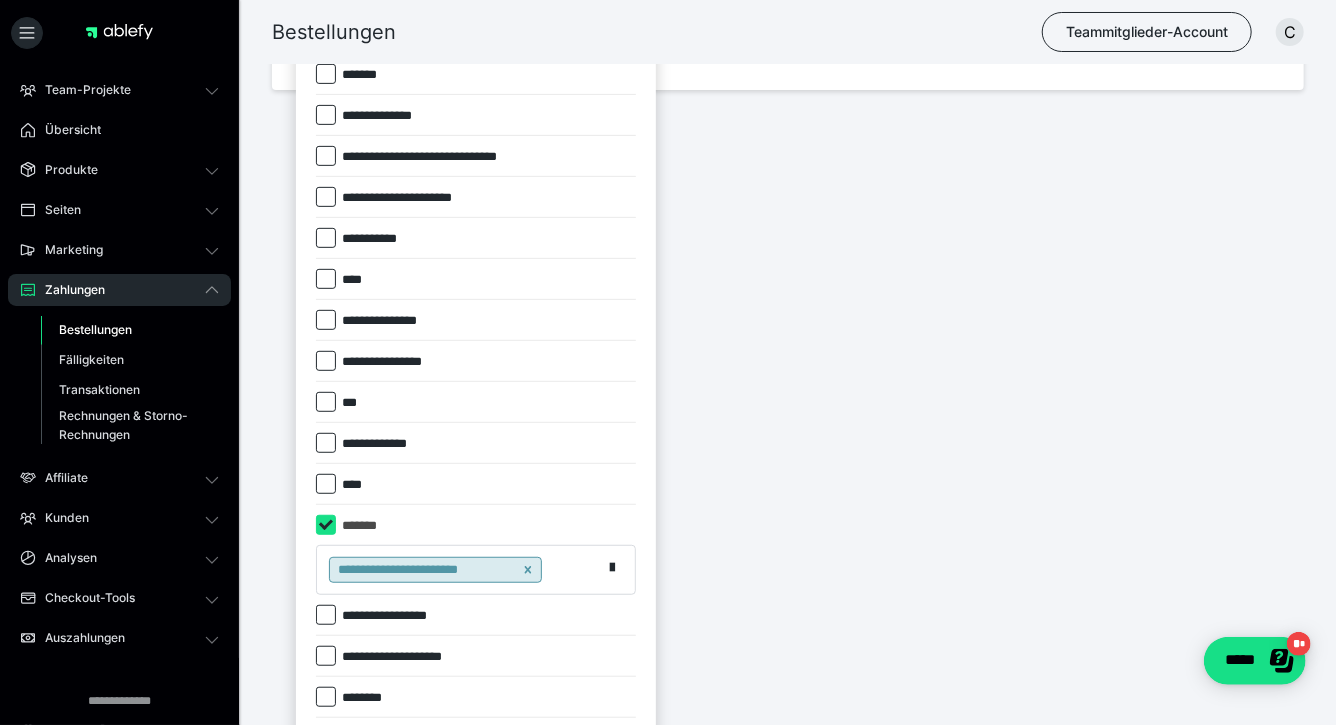 click 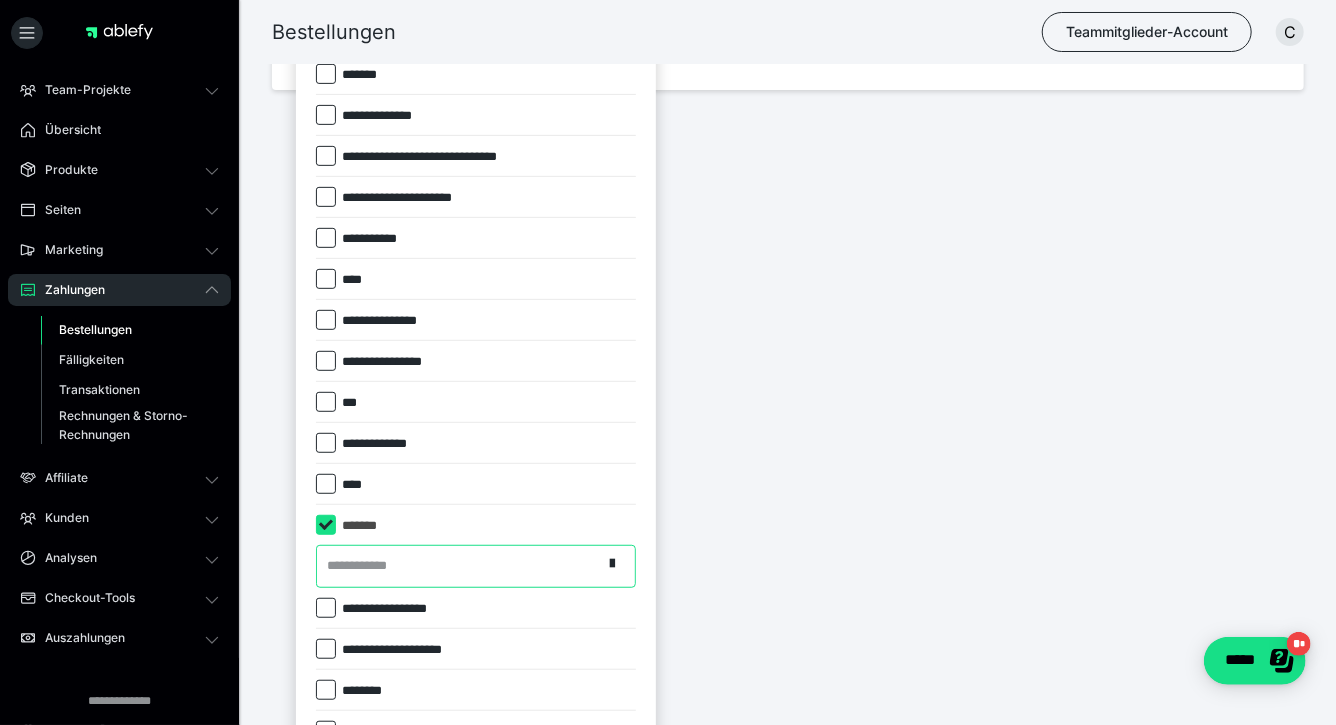 type on "*" 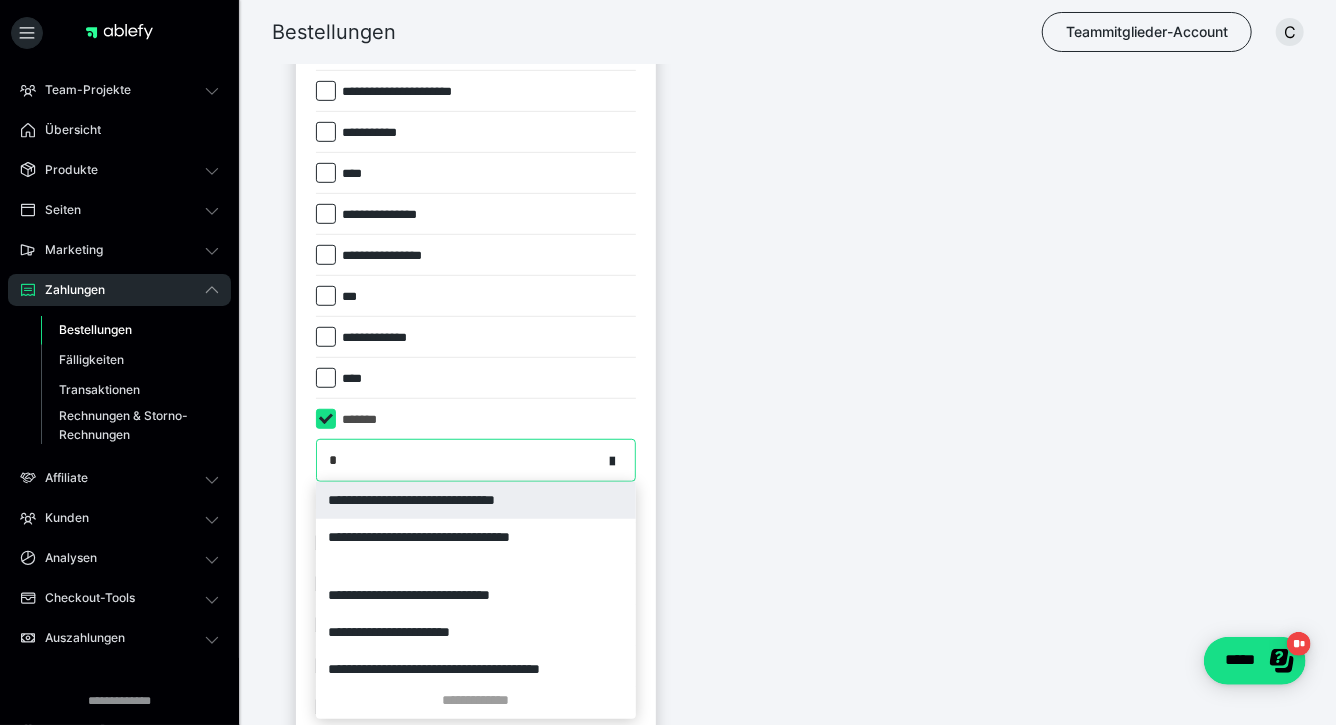 scroll, scrollTop: 471, scrollLeft: 0, axis: vertical 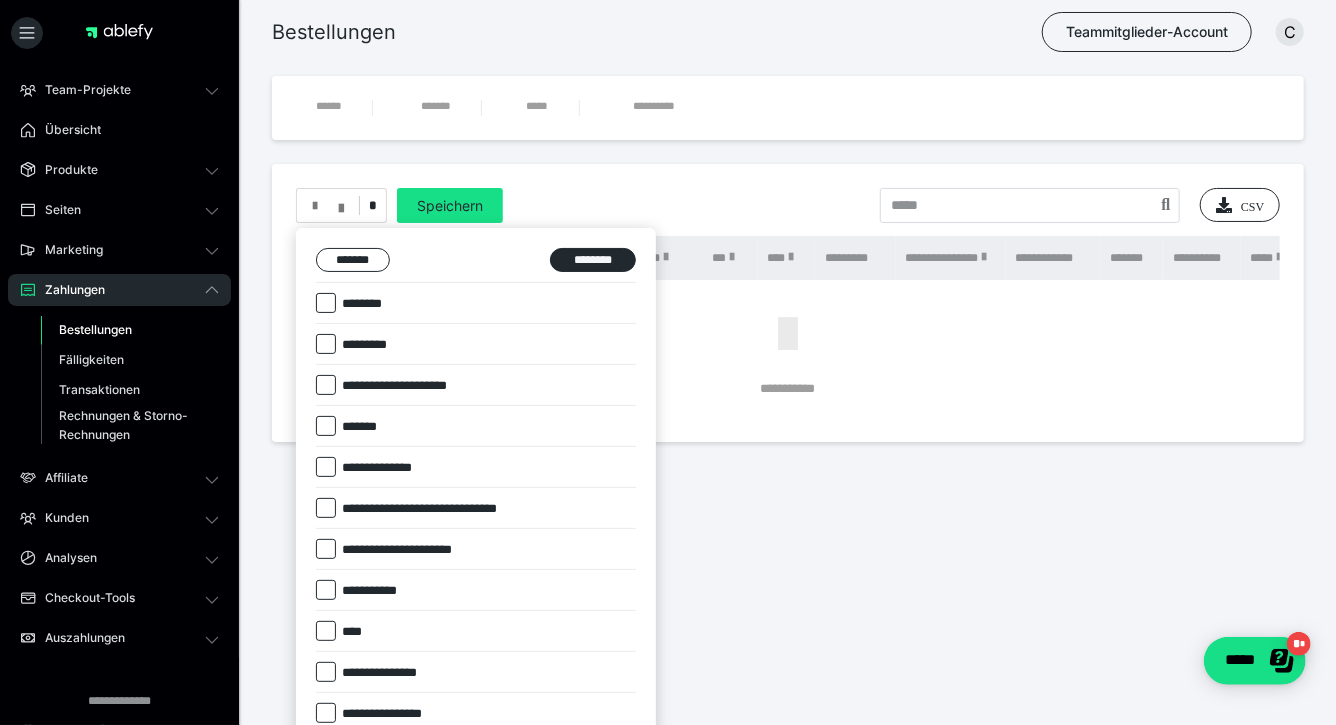 type on "***" 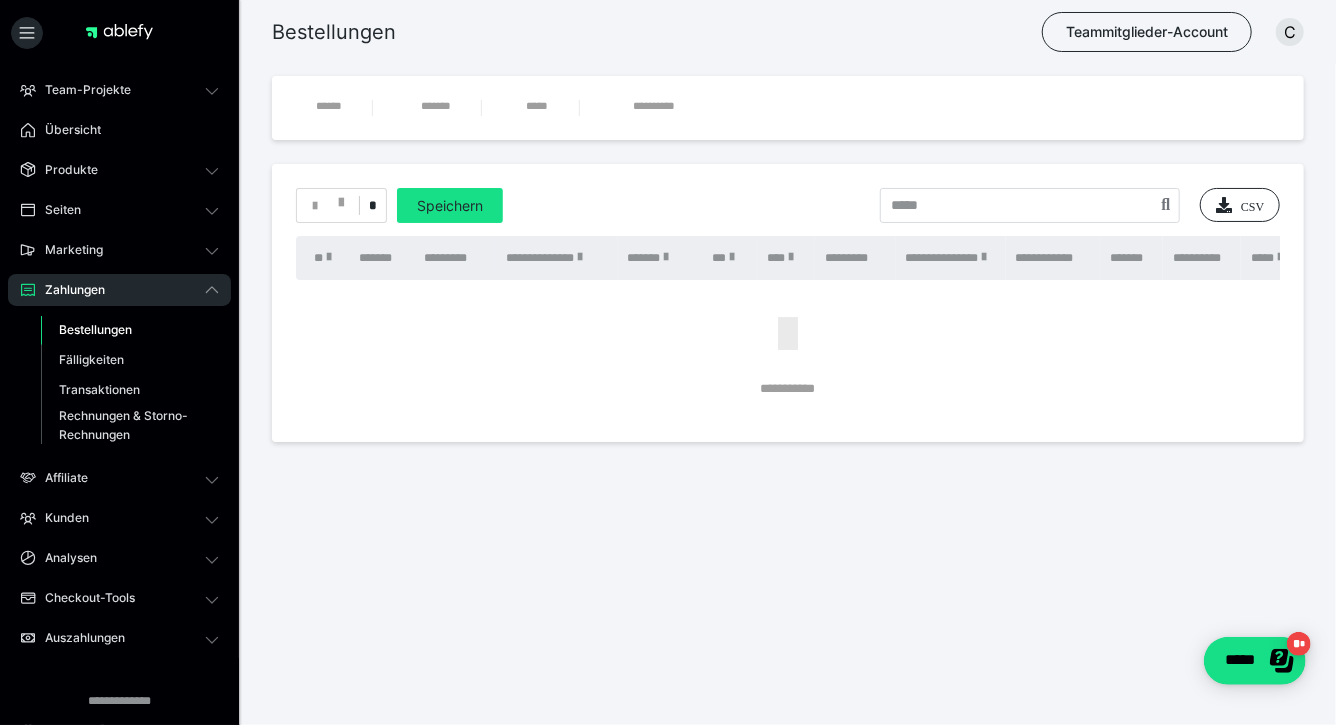 click on "*" at bounding box center (372, 205) 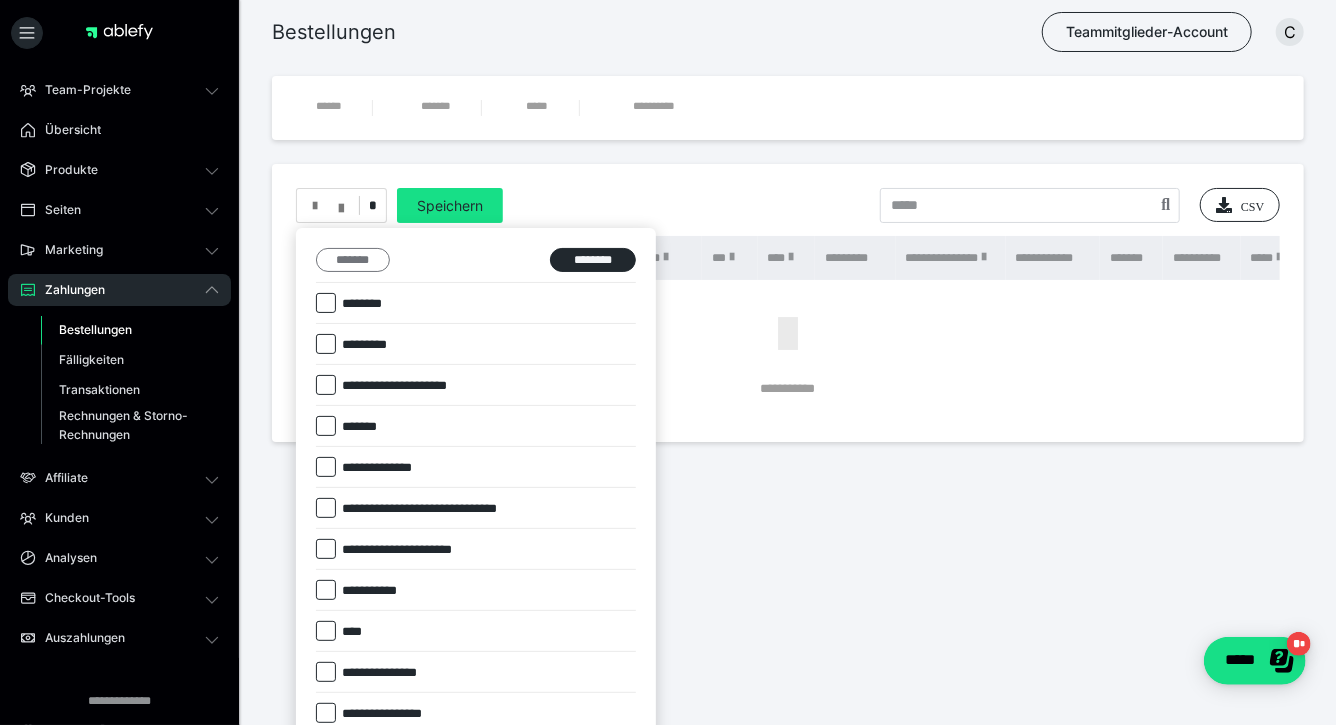 click on "*******" at bounding box center [353, 260] 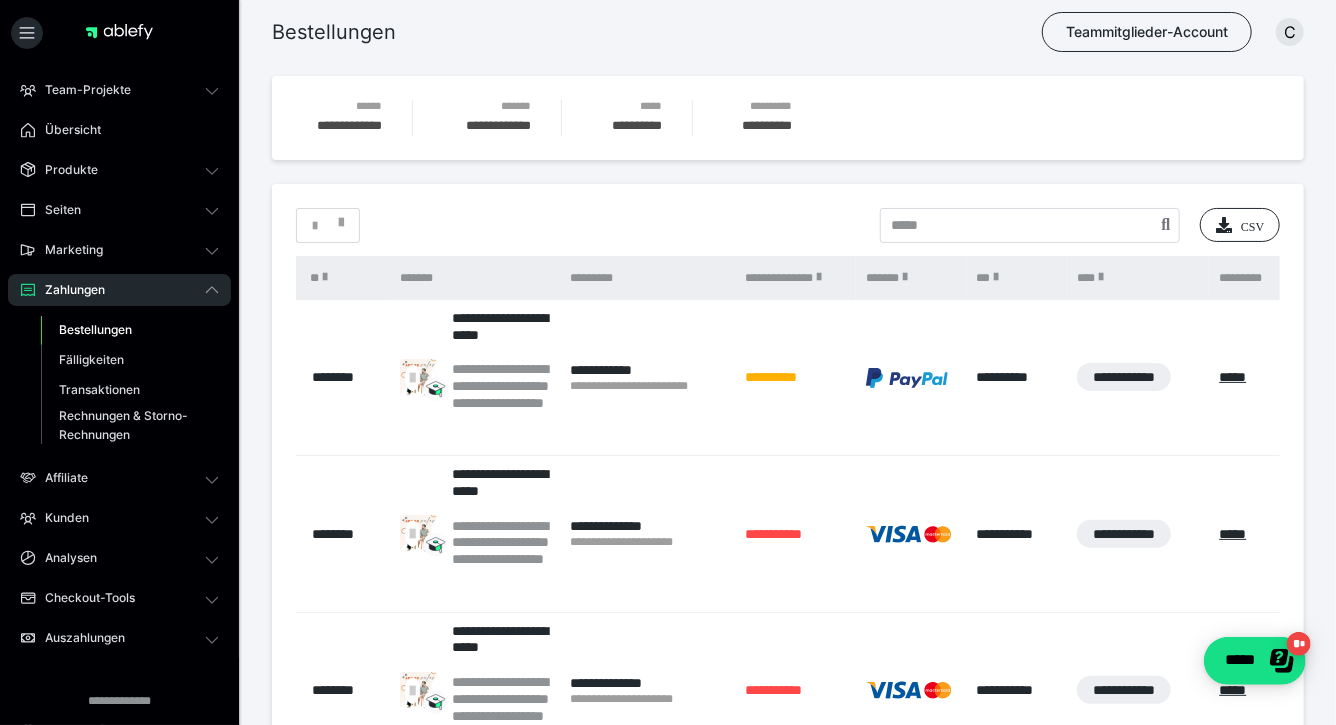 scroll, scrollTop: 0, scrollLeft: 0, axis: both 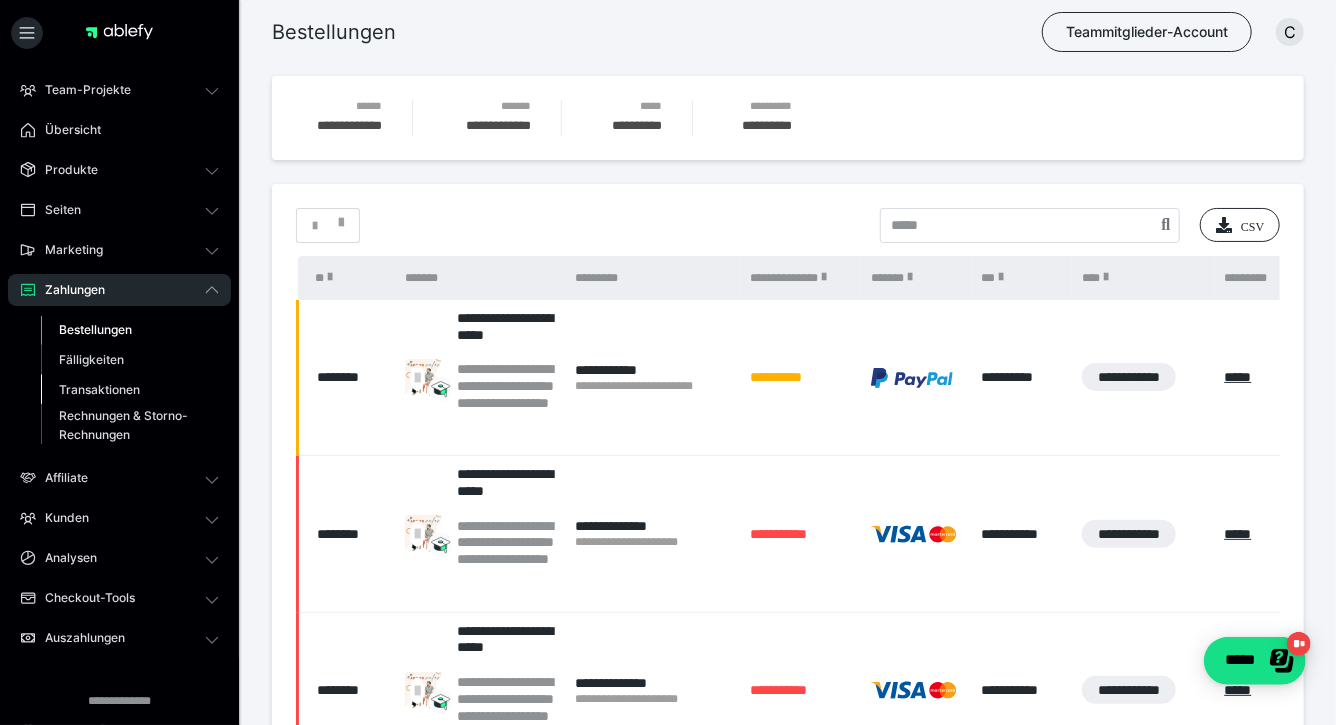 click on "Transaktionen" at bounding box center (99, 389) 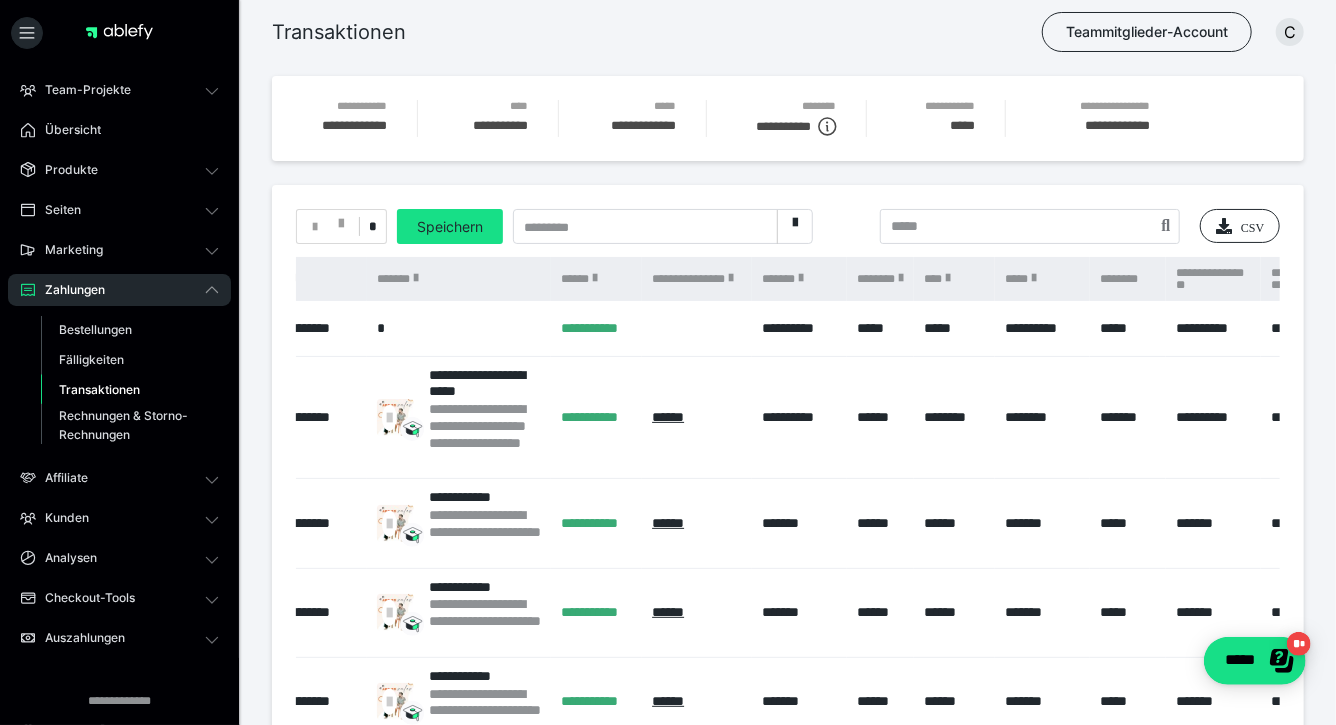 scroll, scrollTop: 0, scrollLeft: 1128, axis: horizontal 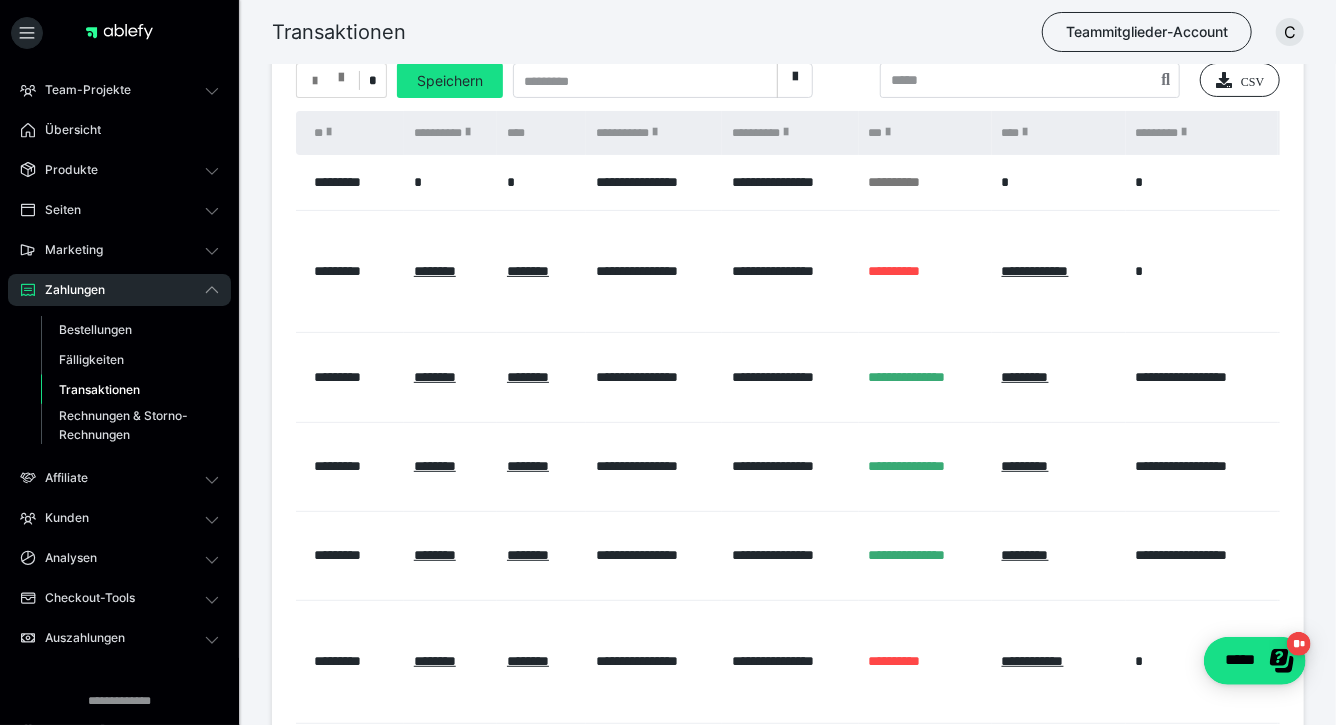 click at bounding box center (328, 81) 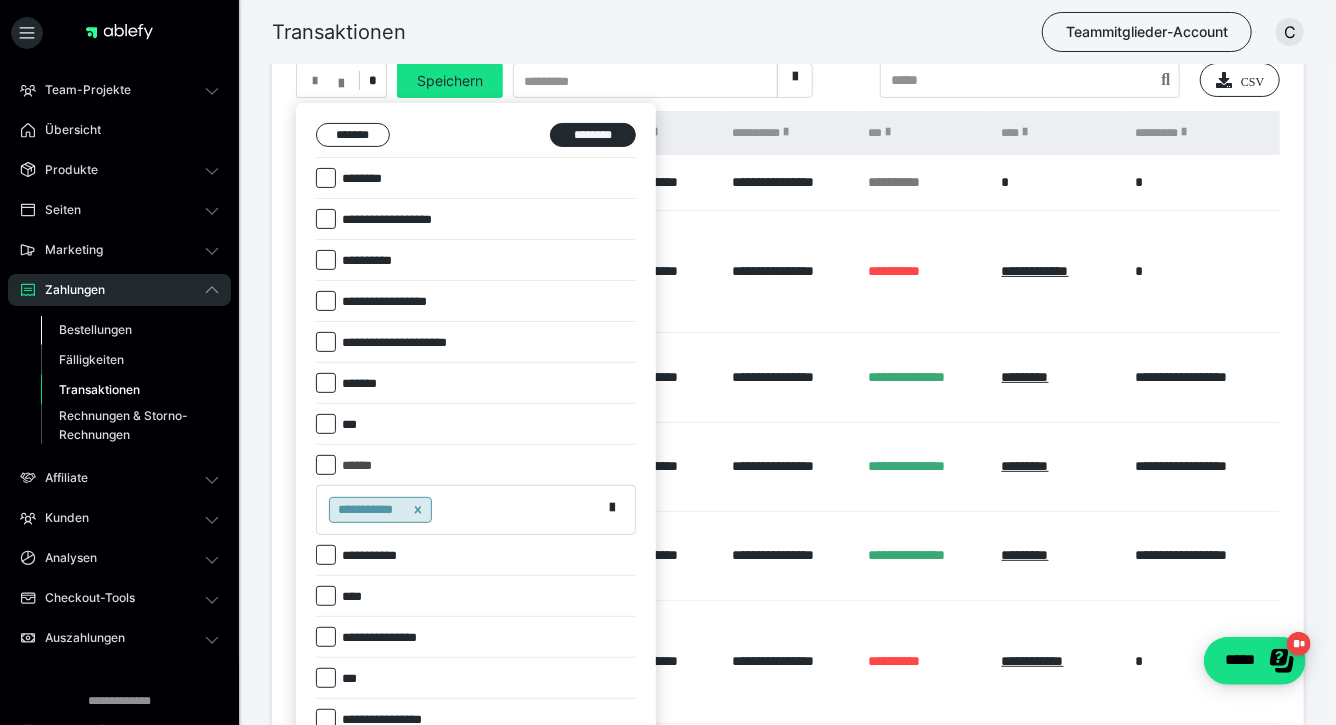 click on "Bestellungen" at bounding box center (95, 329) 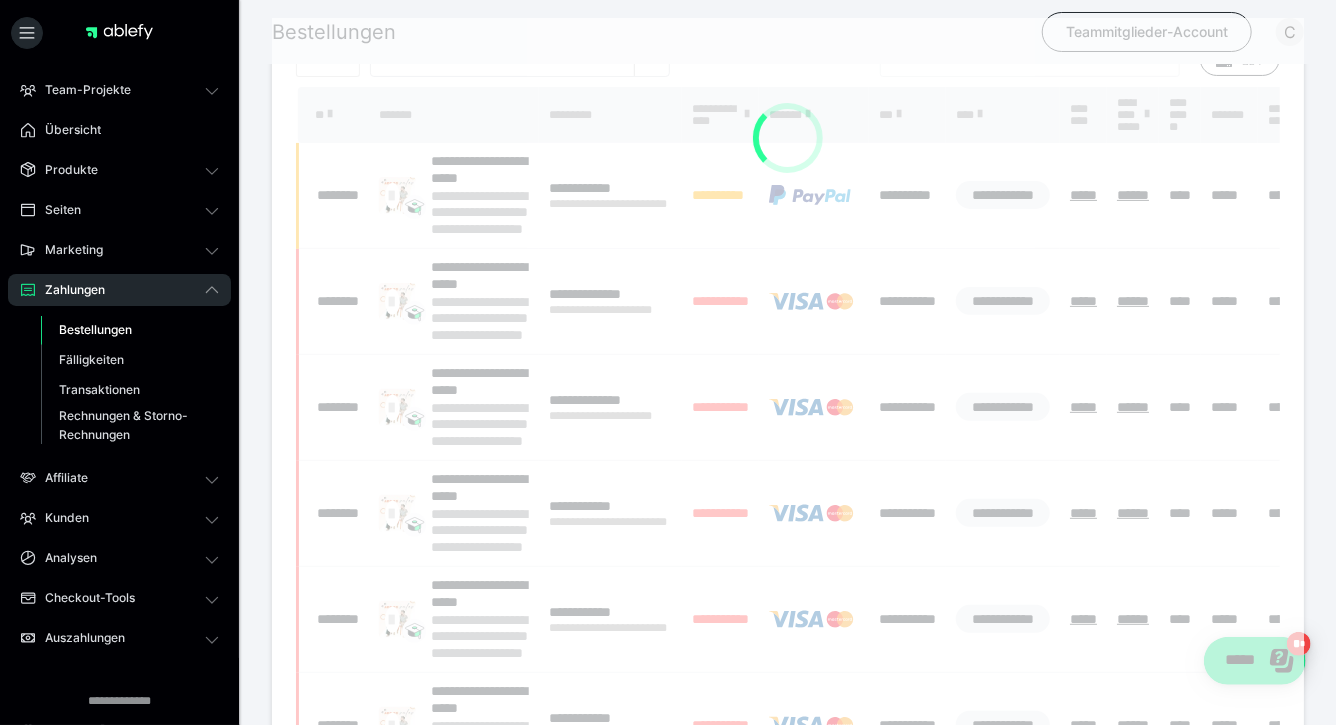 scroll, scrollTop: 0, scrollLeft: 0, axis: both 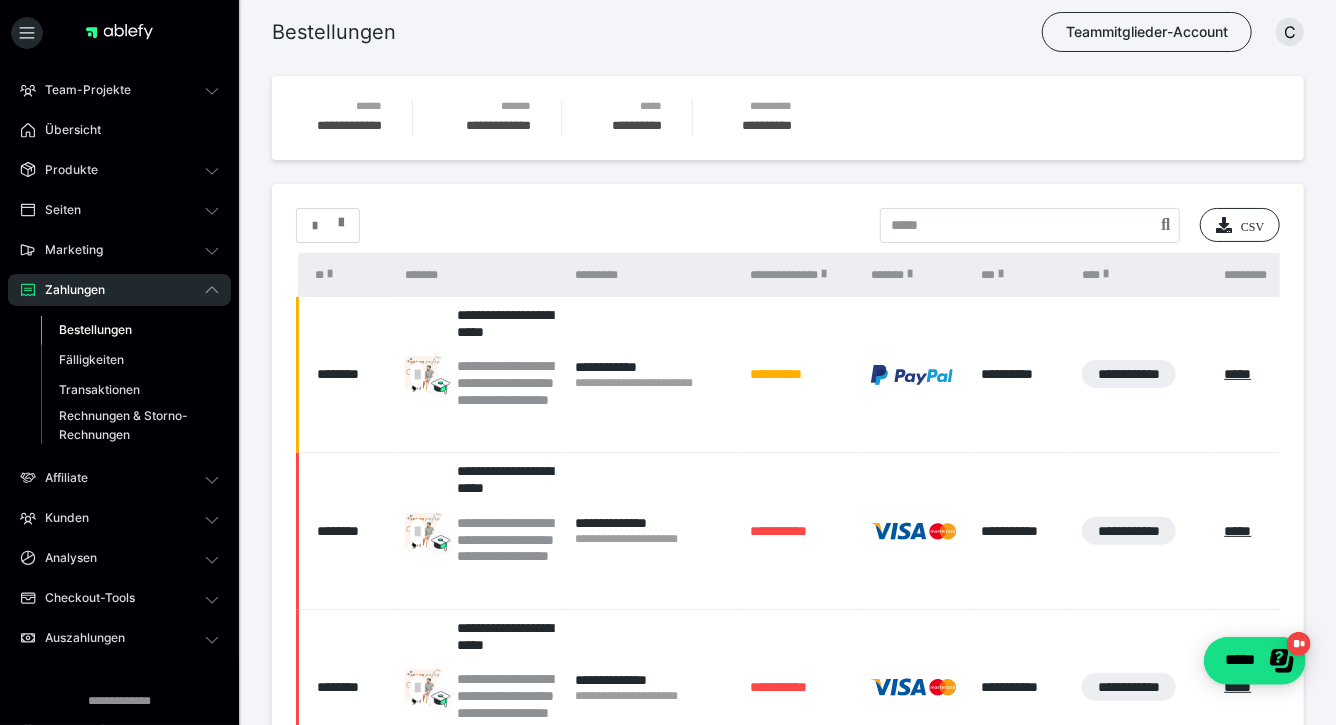 click at bounding box center [328, 226] 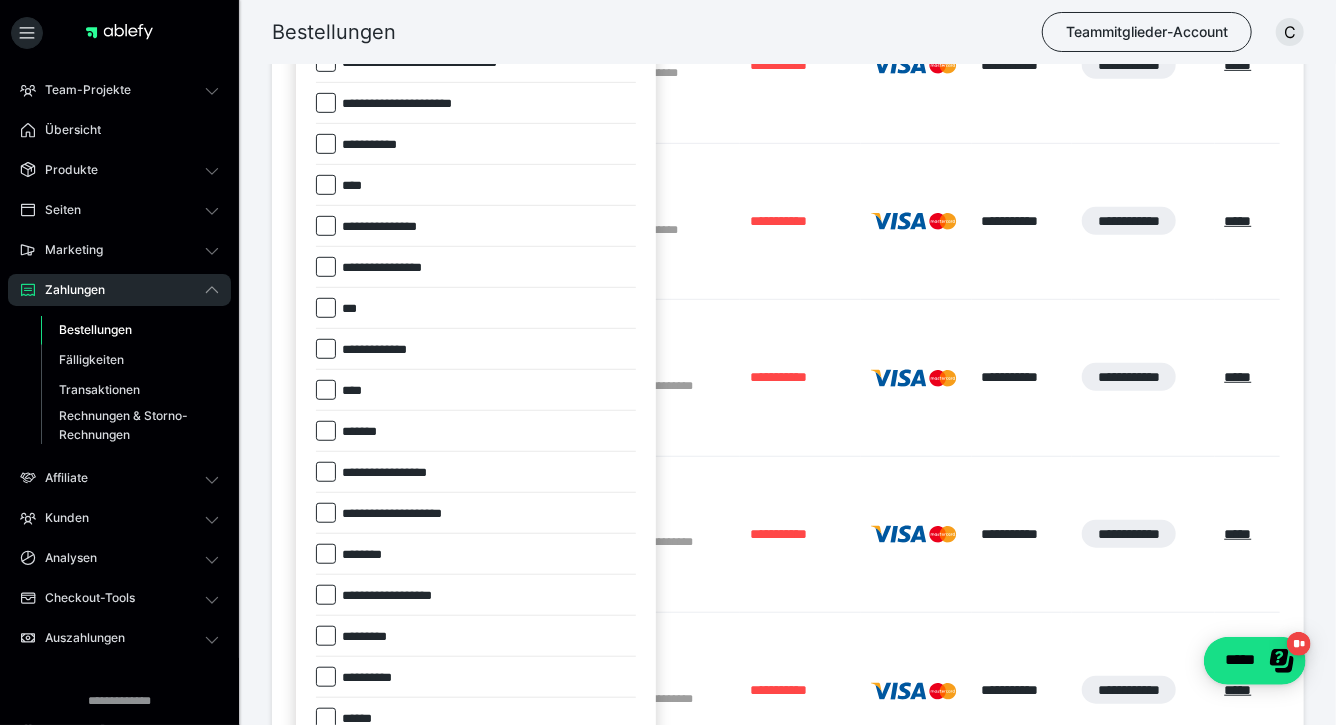 scroll, scrollTop: 467, scrollLeft: 0, axis: vertical 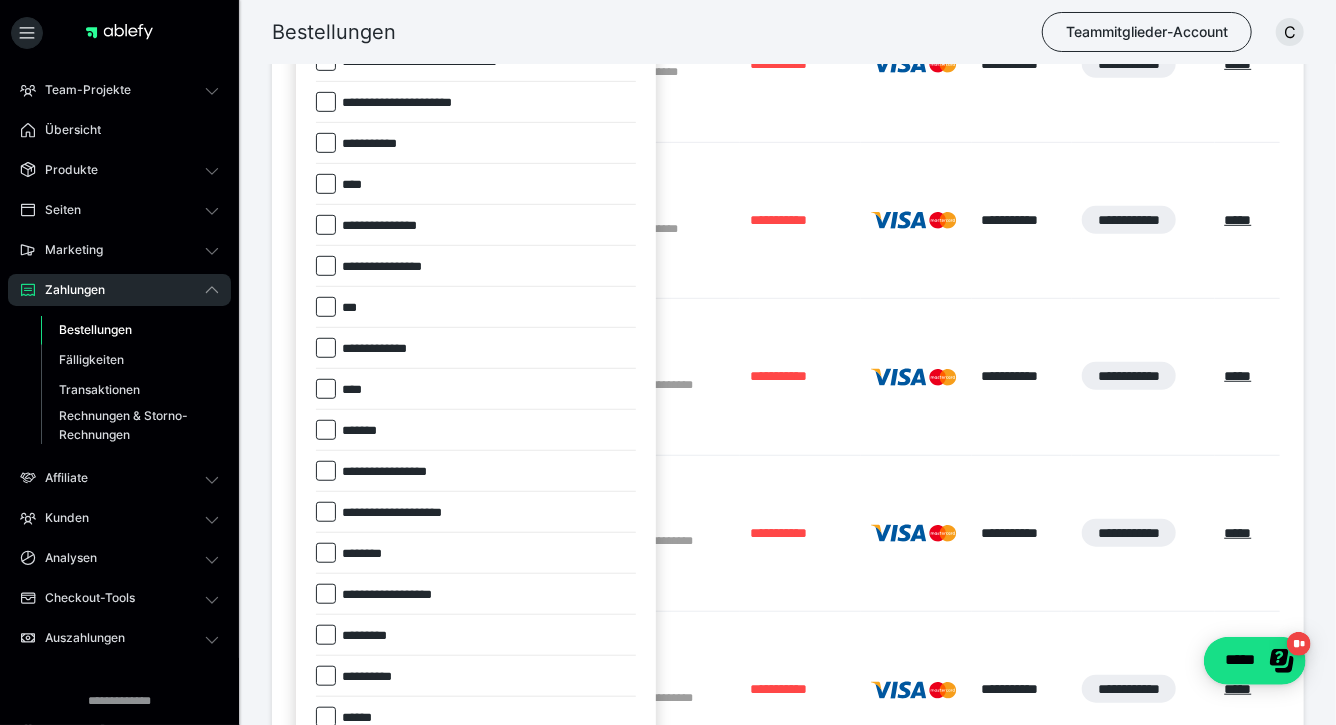 click at bounding box center (326, 430) 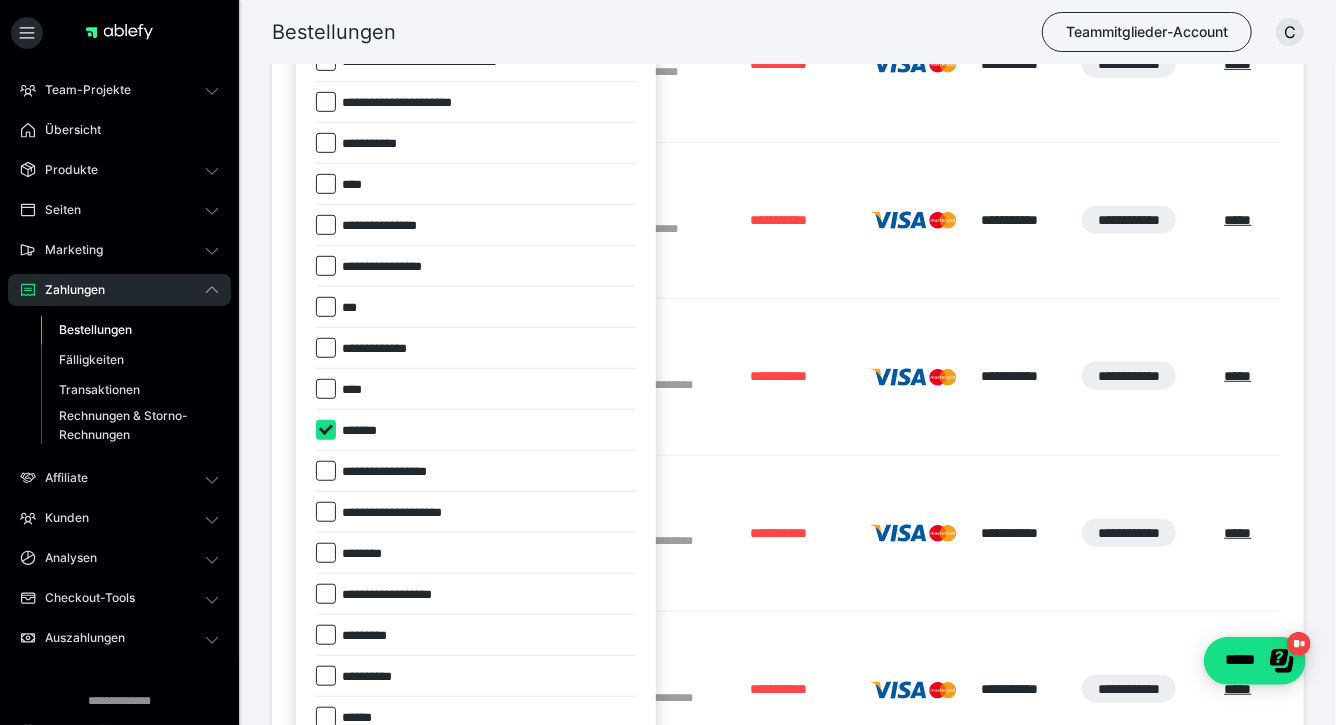 checkbox on "****" 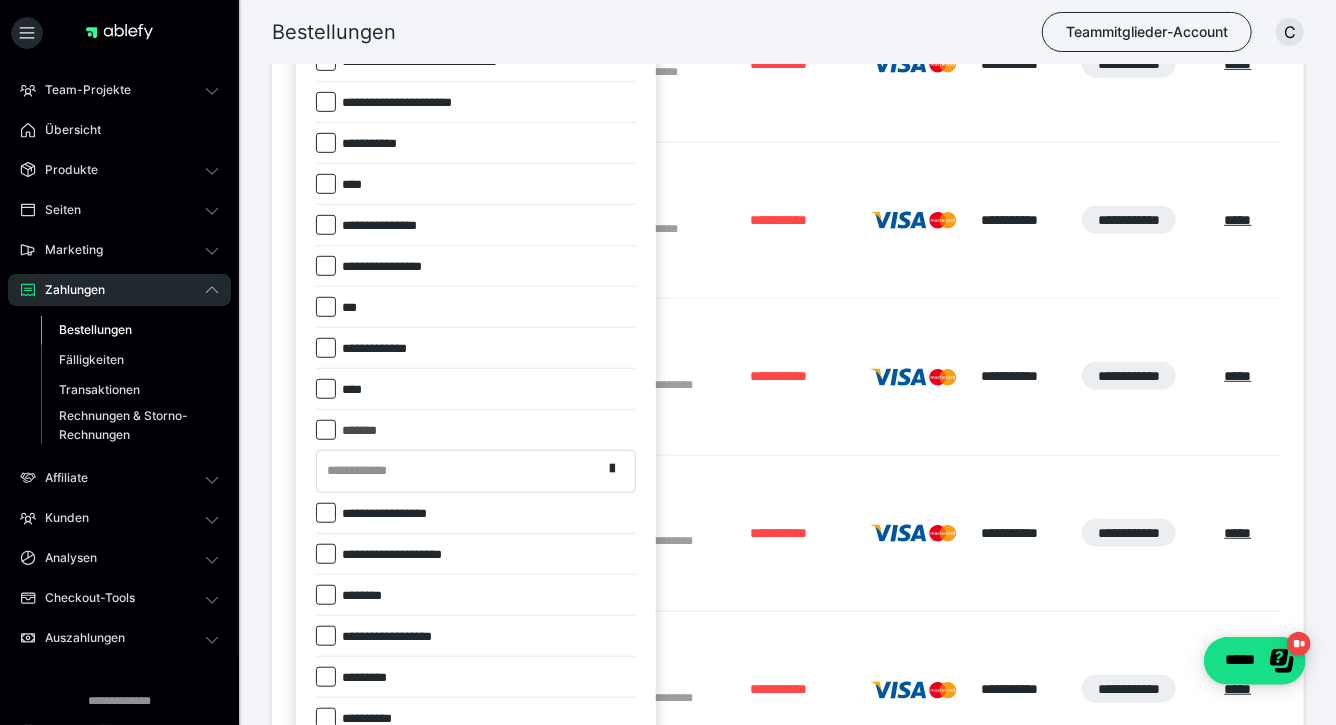 click on "**********" at bounding box center (363, 471) 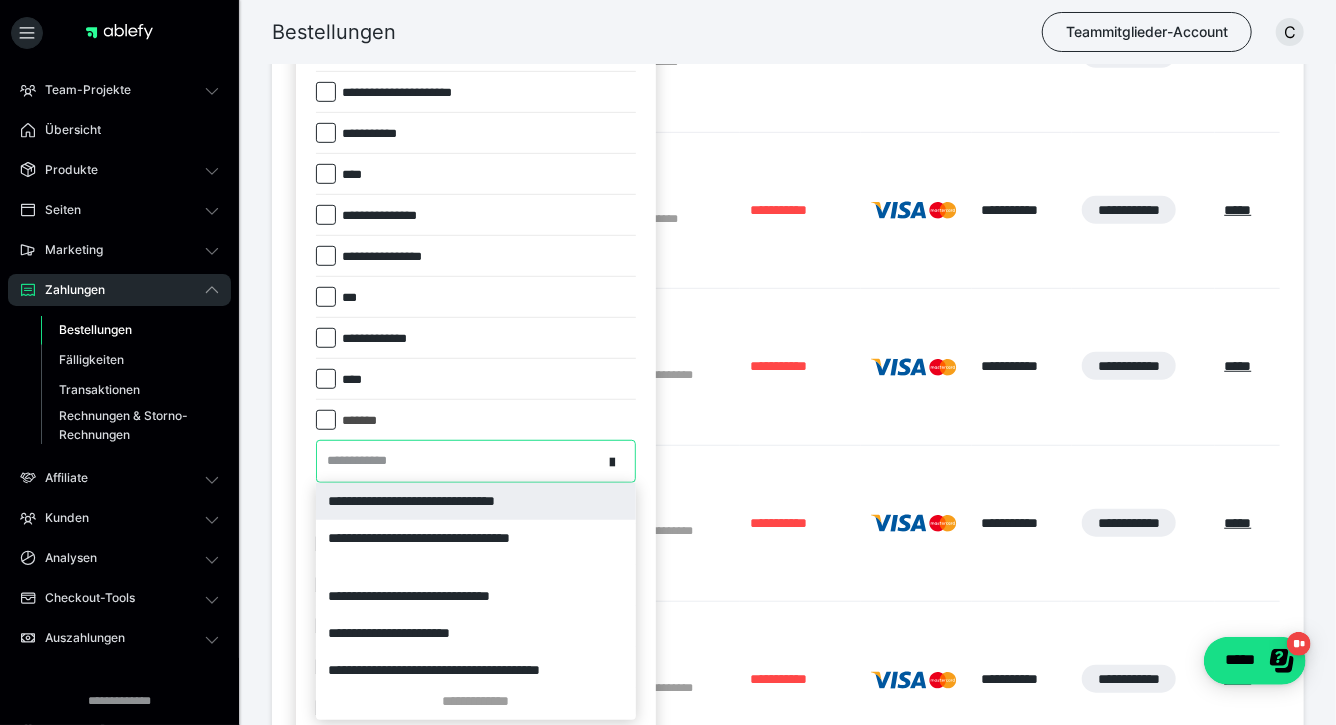 scroll, scrollTop: 478, scrollLeft: 0, axis: vertical 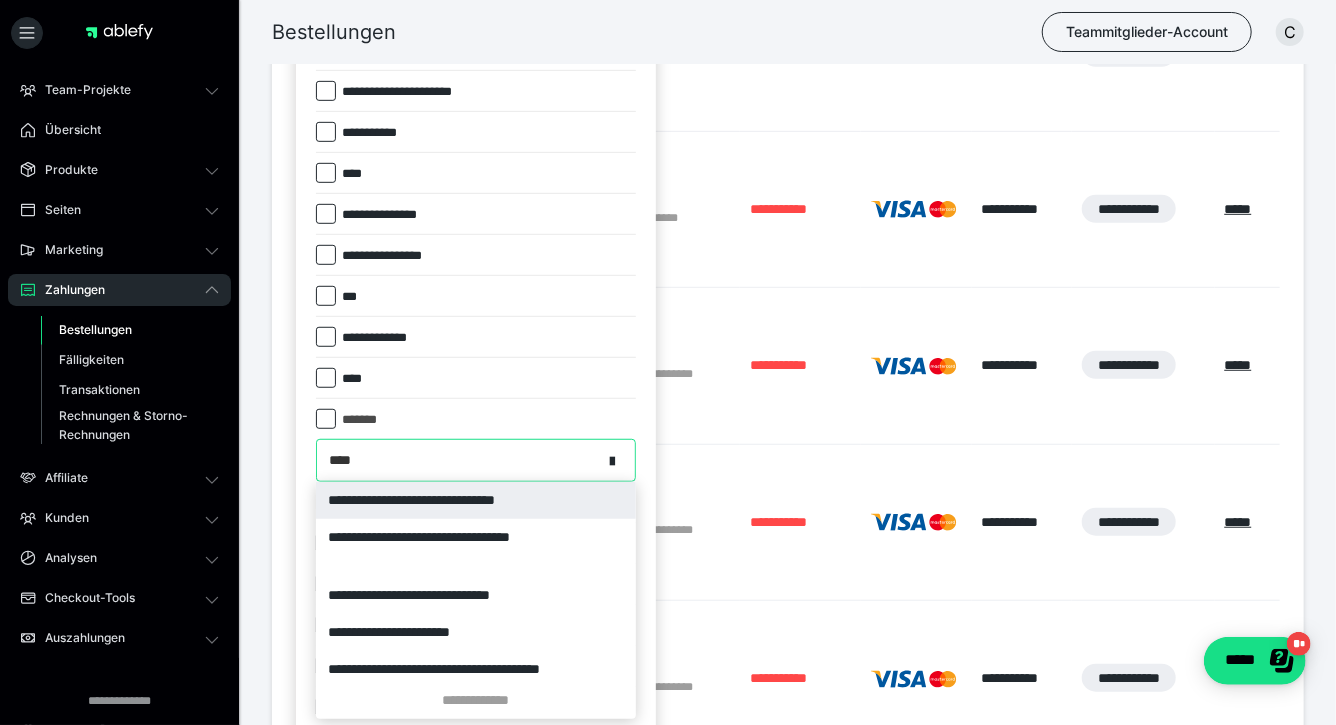 type on "*****" 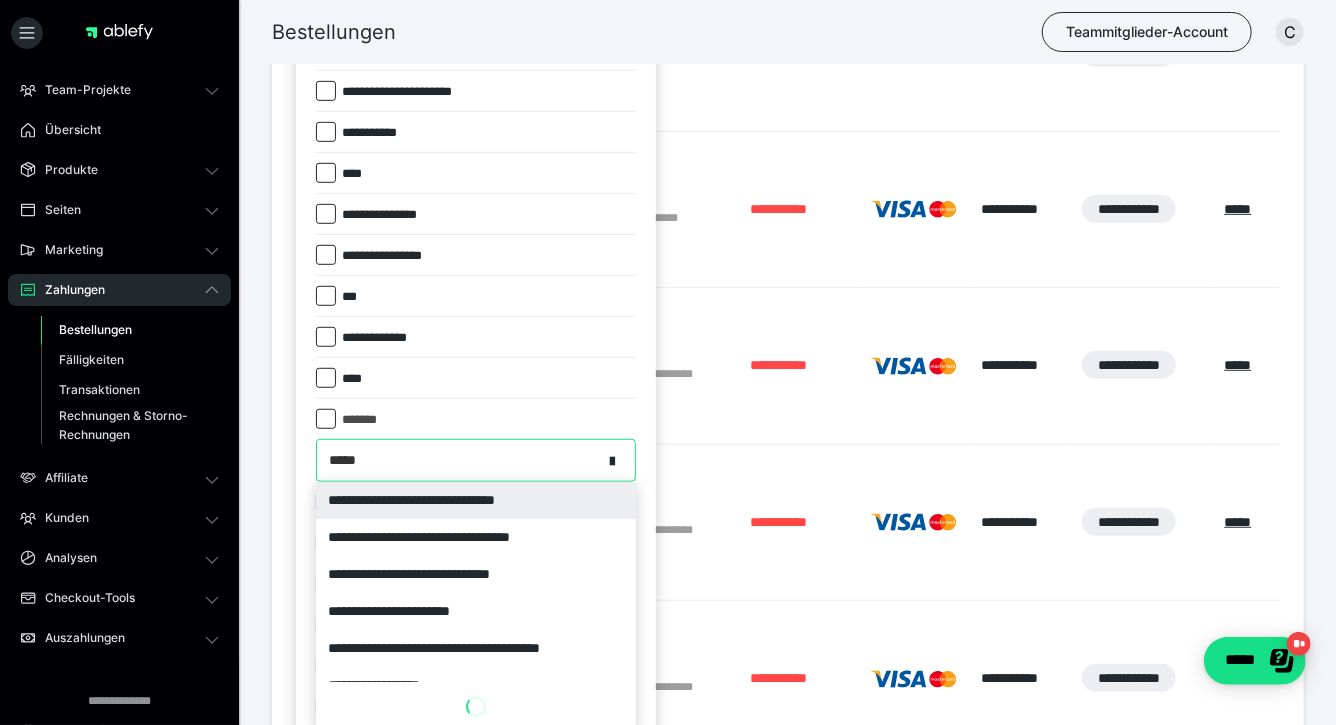 scroll, scrollTop: 491, scrollLeft: 0, axis: vertical 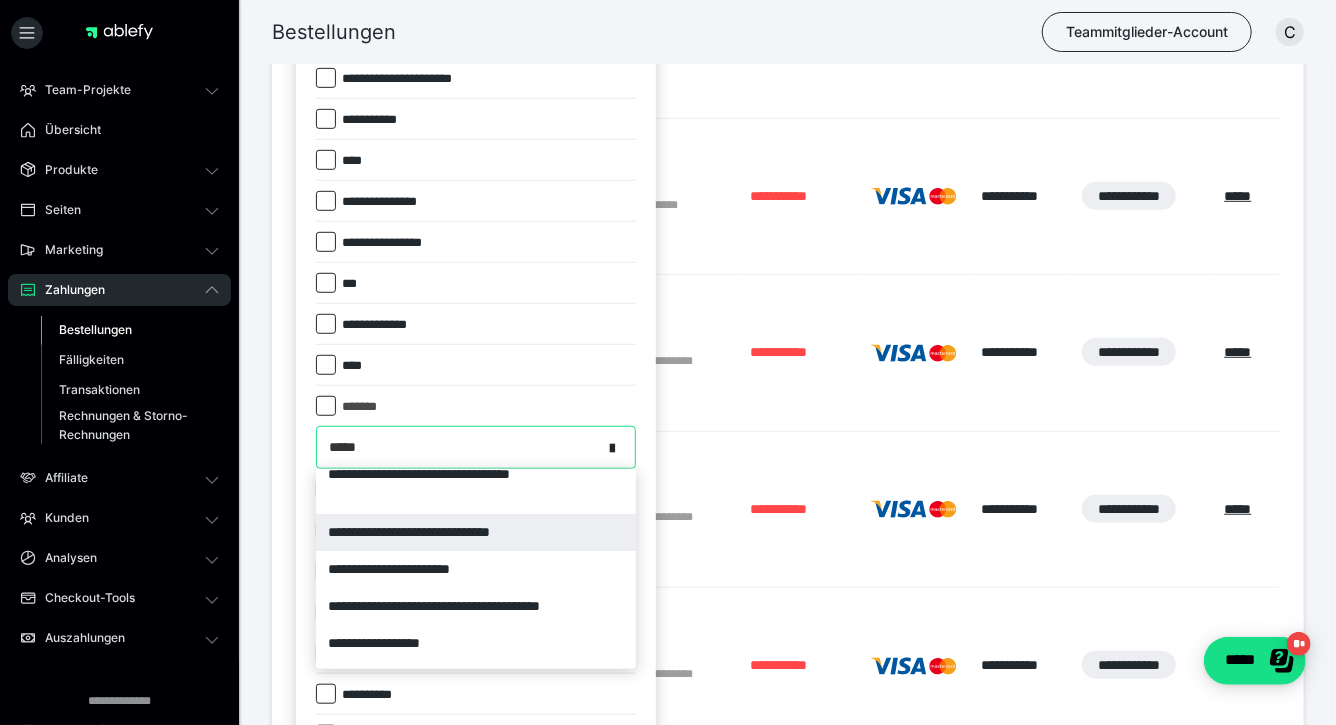 click on "**********" at bounding box center [476, 532] 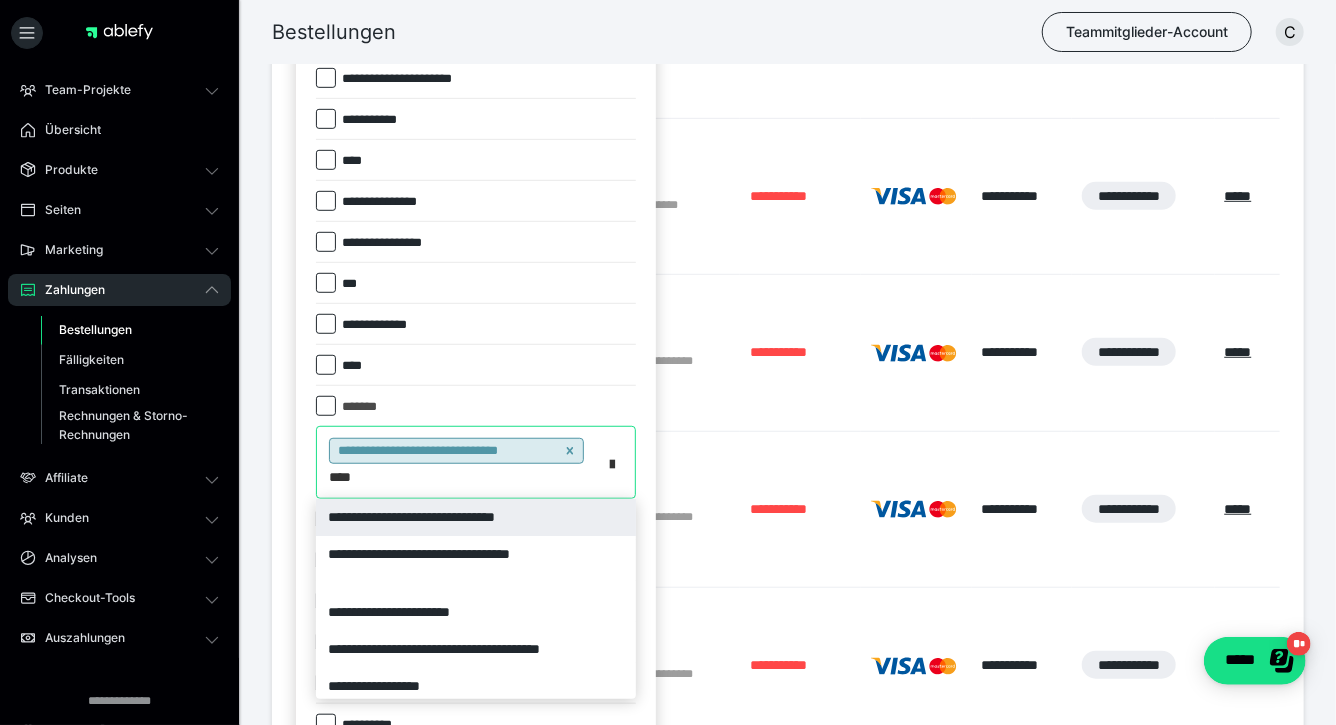 type on "*****" 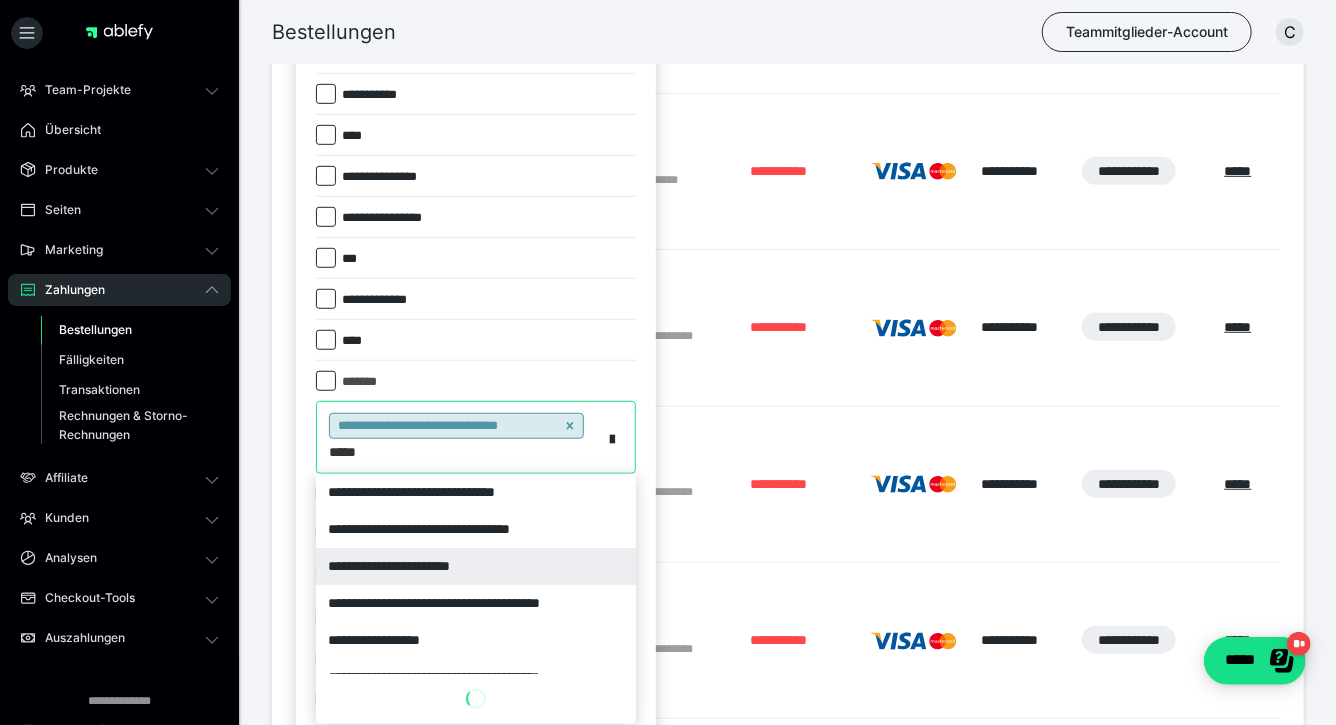 scroll, scrollTop: 521, scrollLeft: 0, axis: vertical 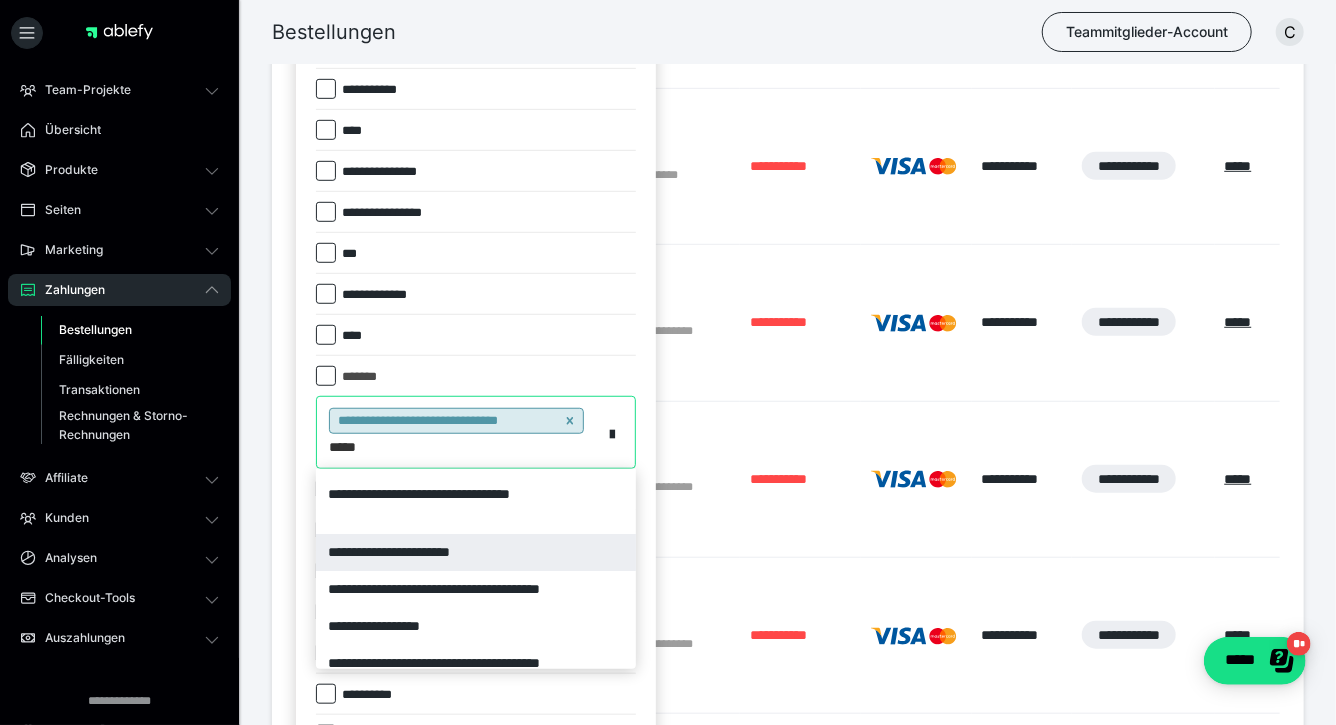 click on "**********" at bounding box center (476, 552) 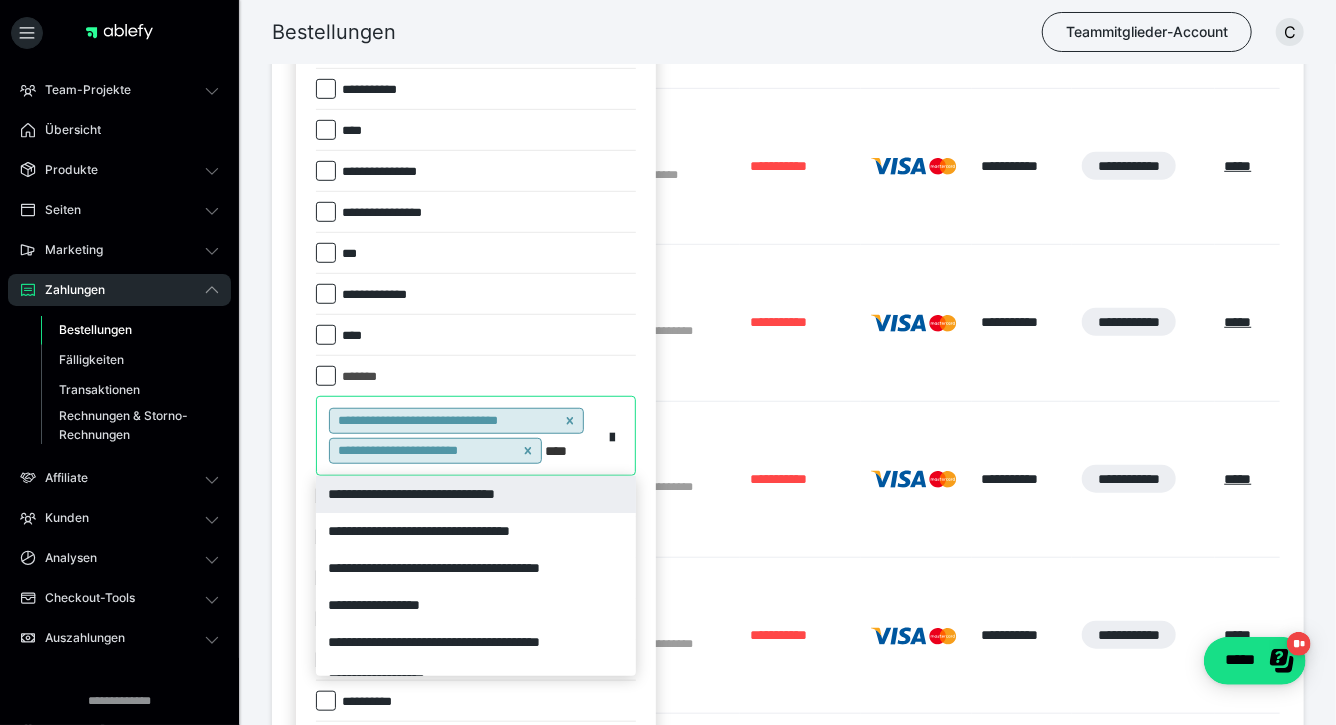 type on "*****" 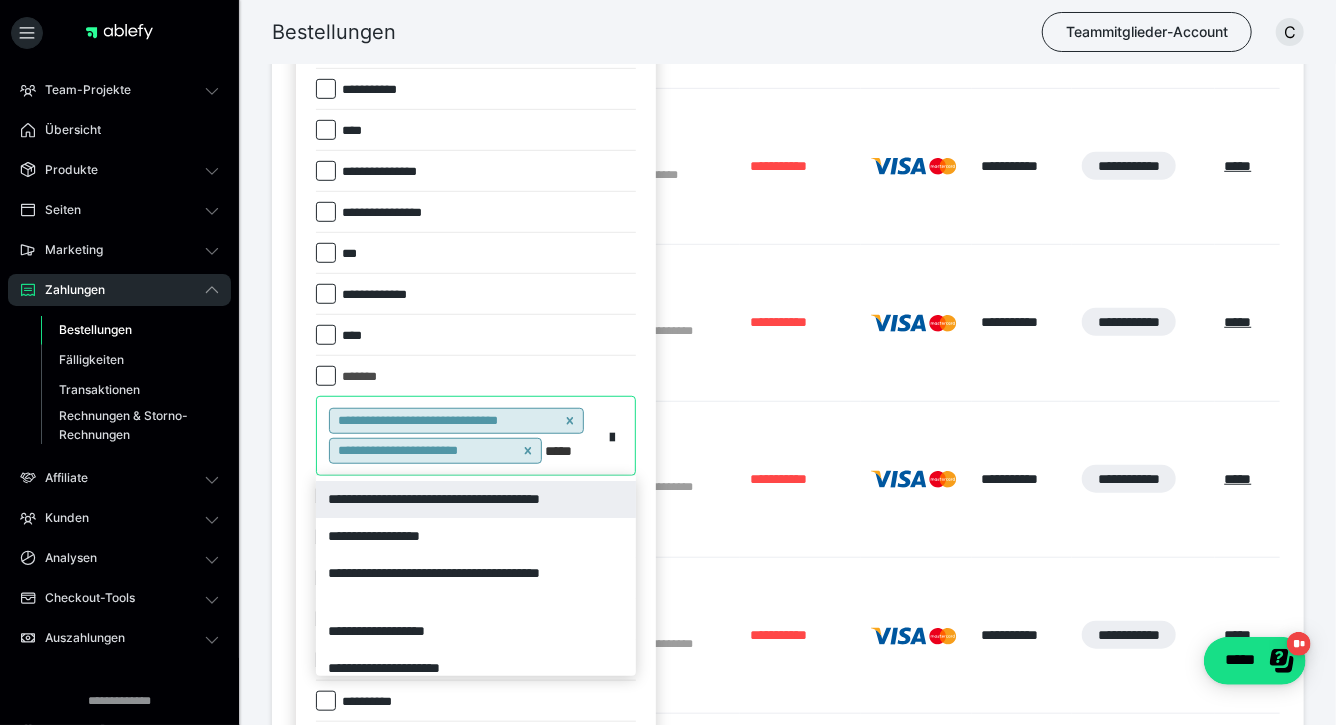 scroll, scrollTop: 100, scrollLeft: 0, axis: vertical 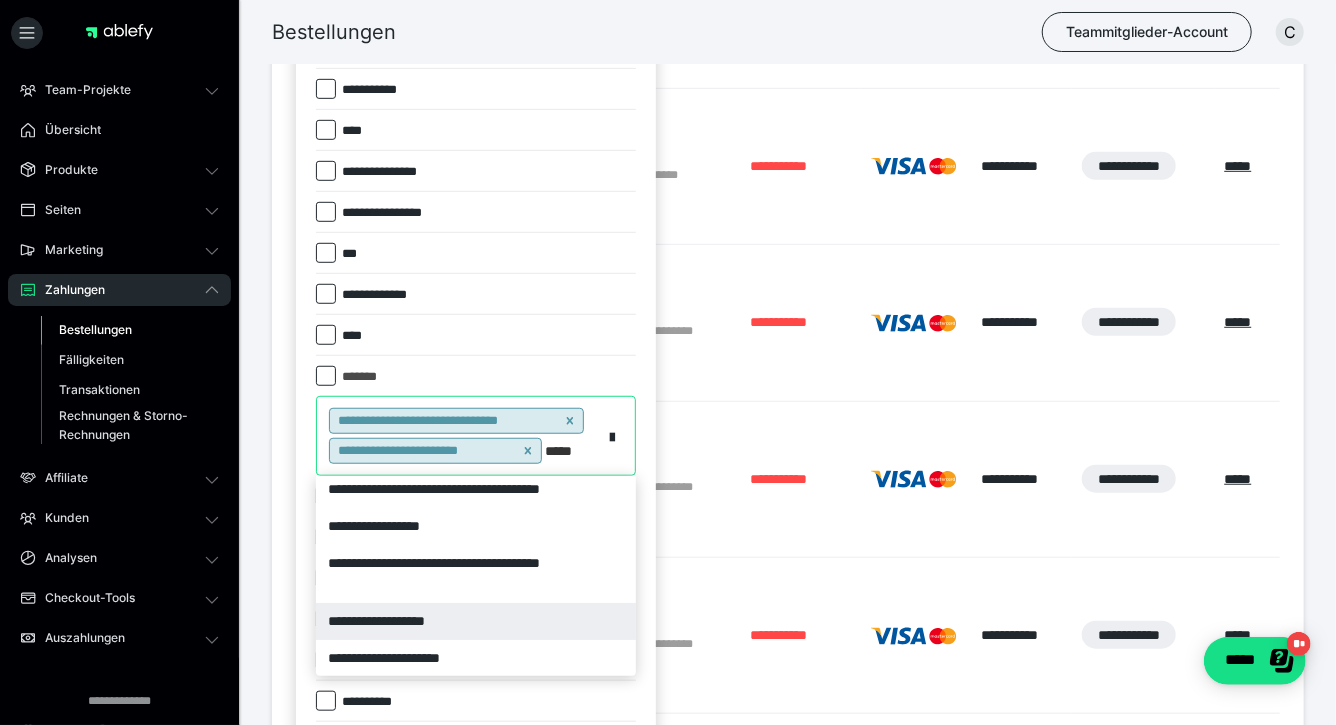 click on "**********" at bounding box center [476, 621] 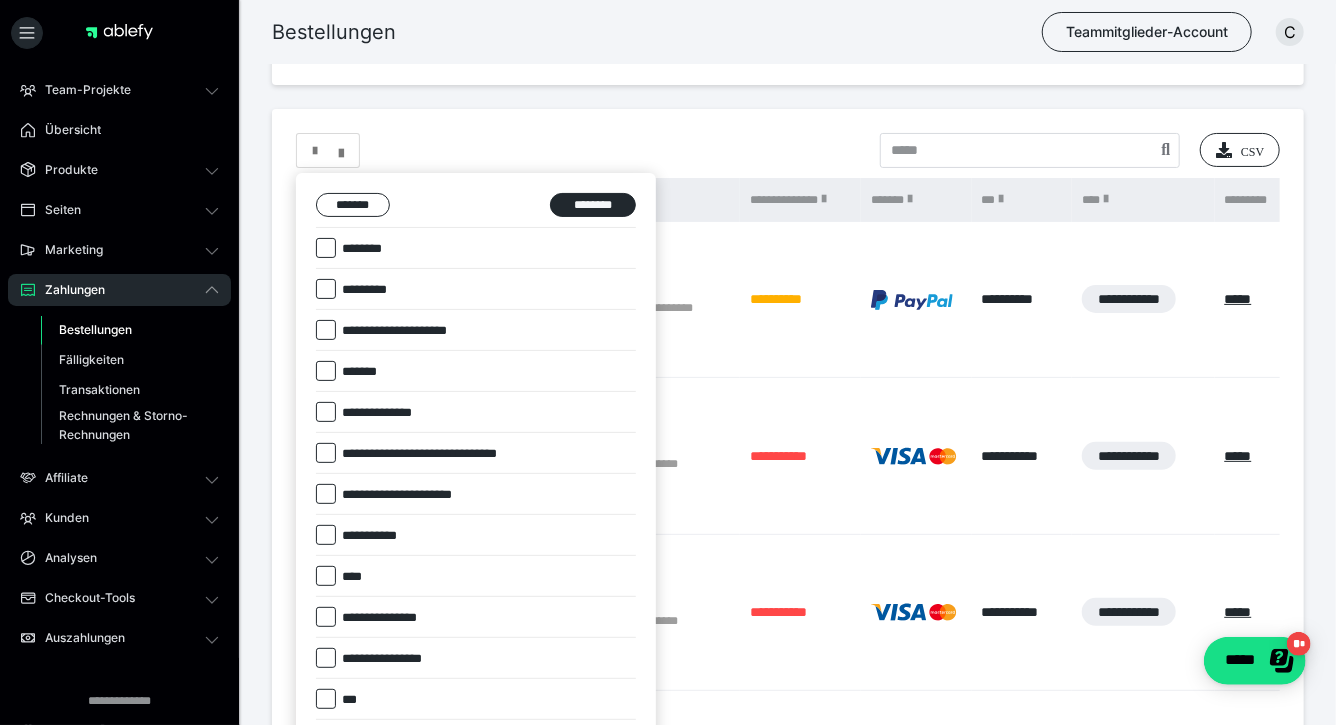 scroll, scrollTop: 30, scrollLeft: 0, axis: vertical 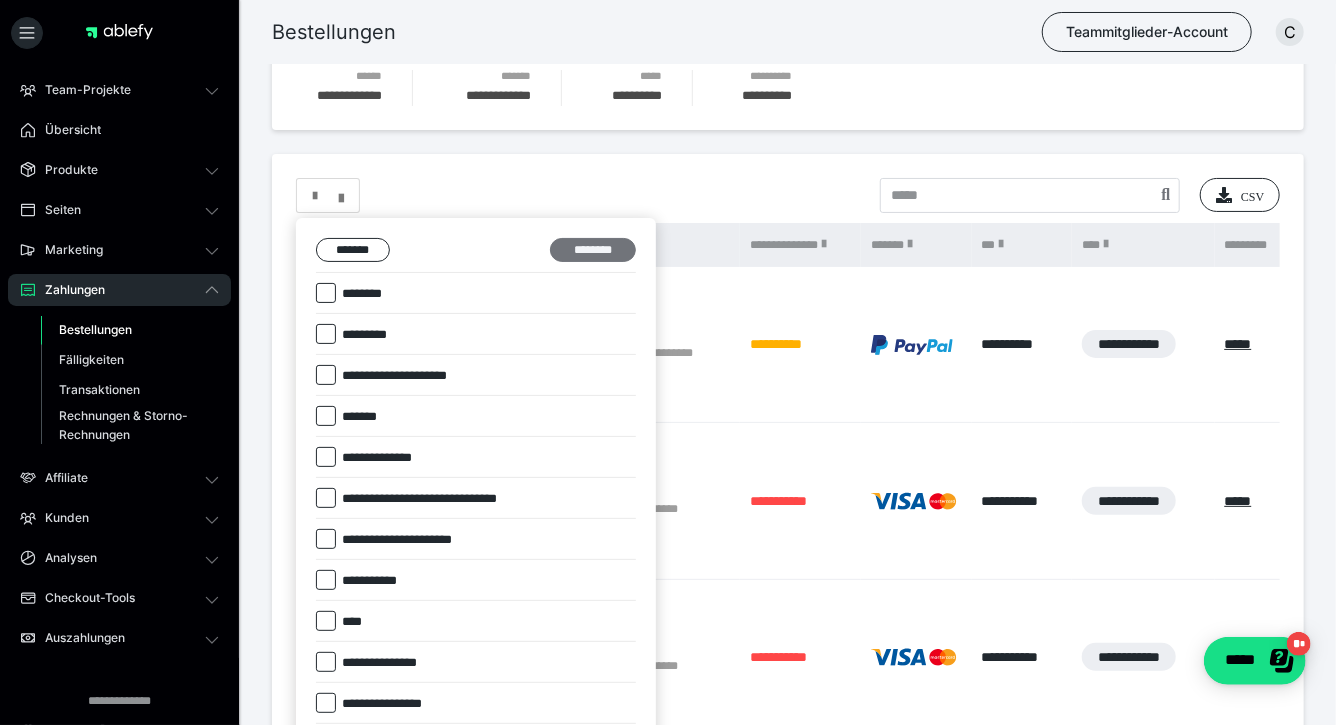 click on "********" at bounding box center [593, 250] 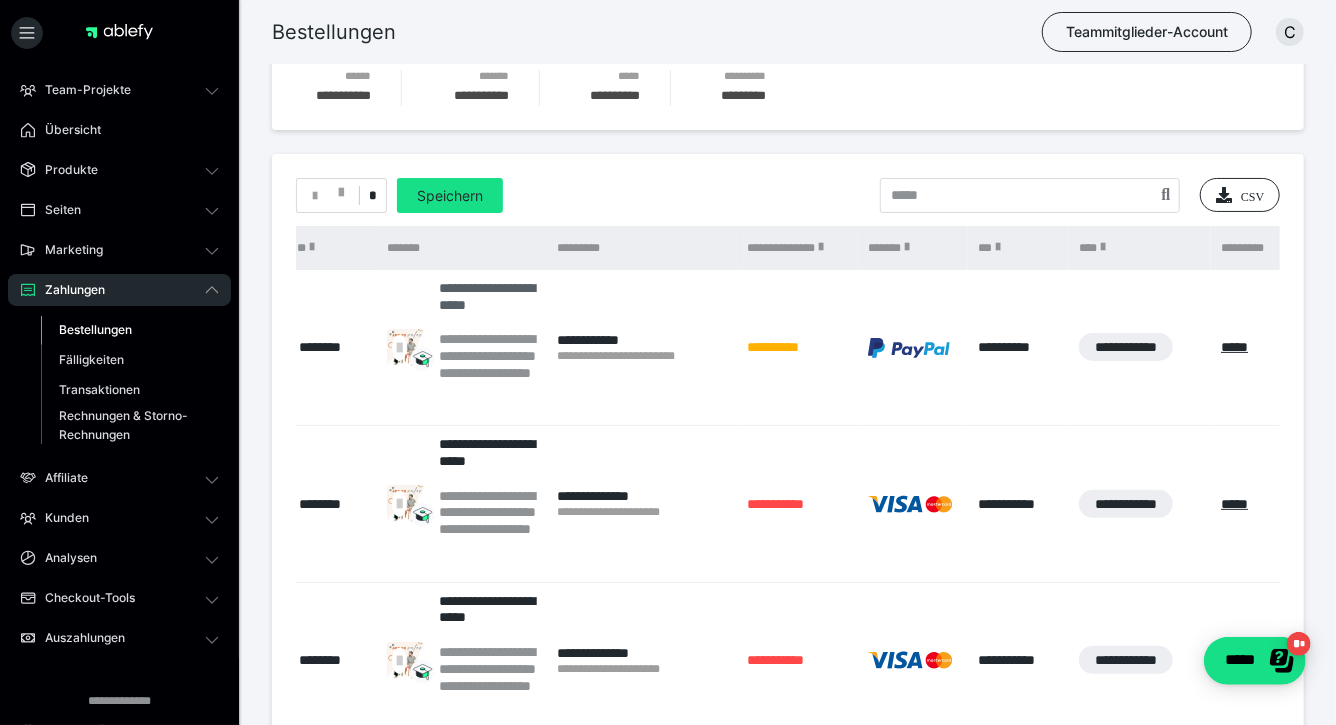scroll, scrollTop: 0, scrollLeft: 0, axis: both 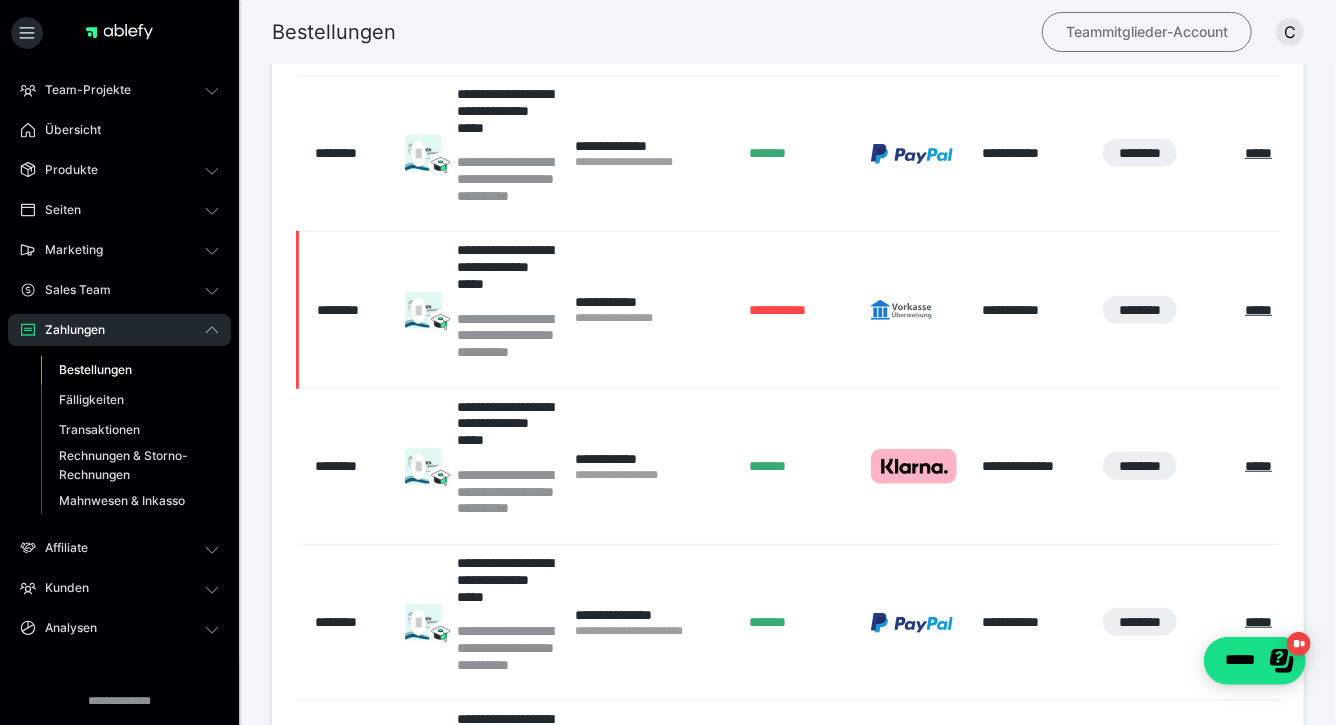click on "Teammitglieder-Account" at bounding box center (1147, 32) 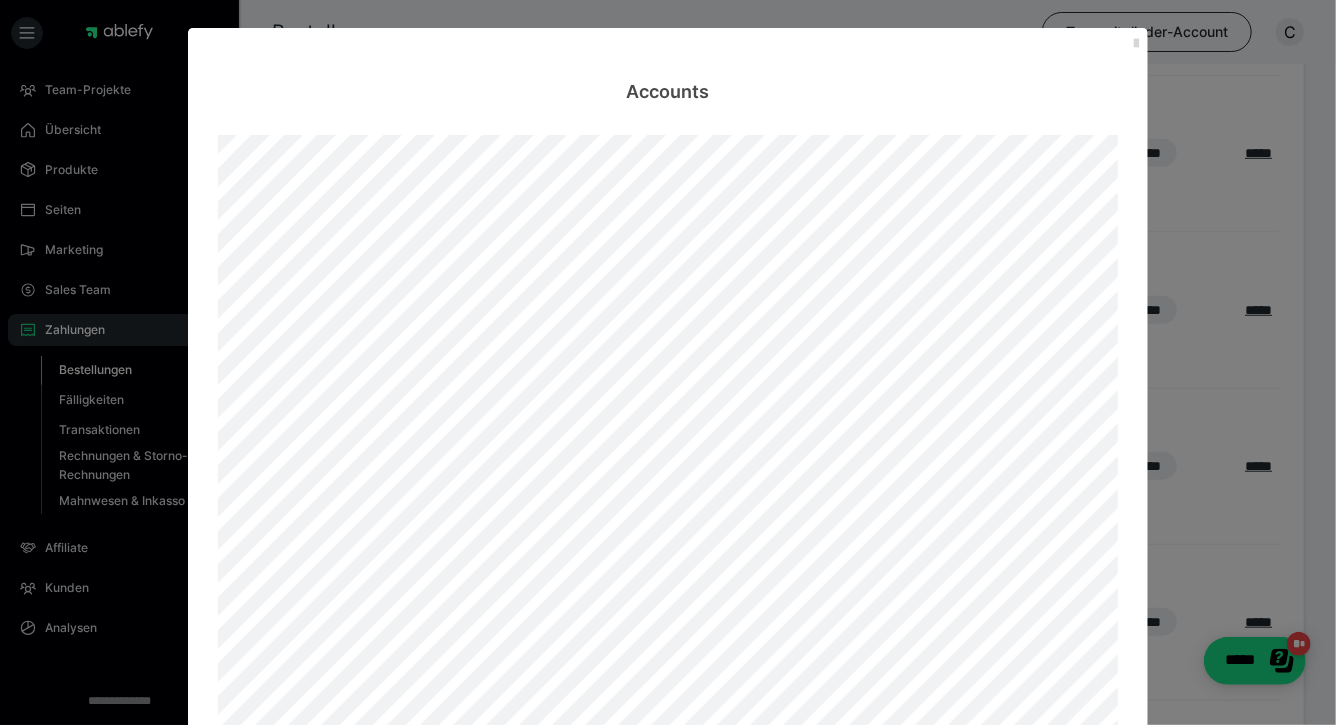 click at bounding box center [1136, 44] 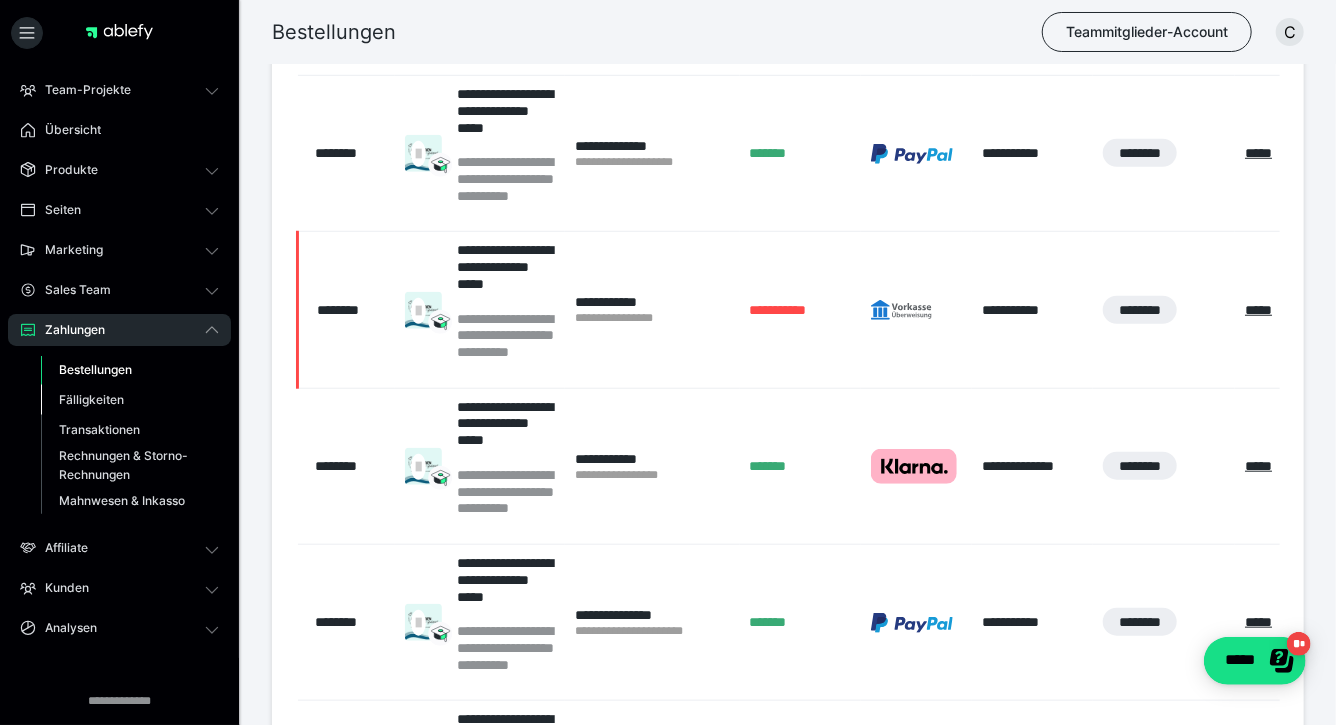 click on "Fälligkeiten" at bounding box center [91, 399] 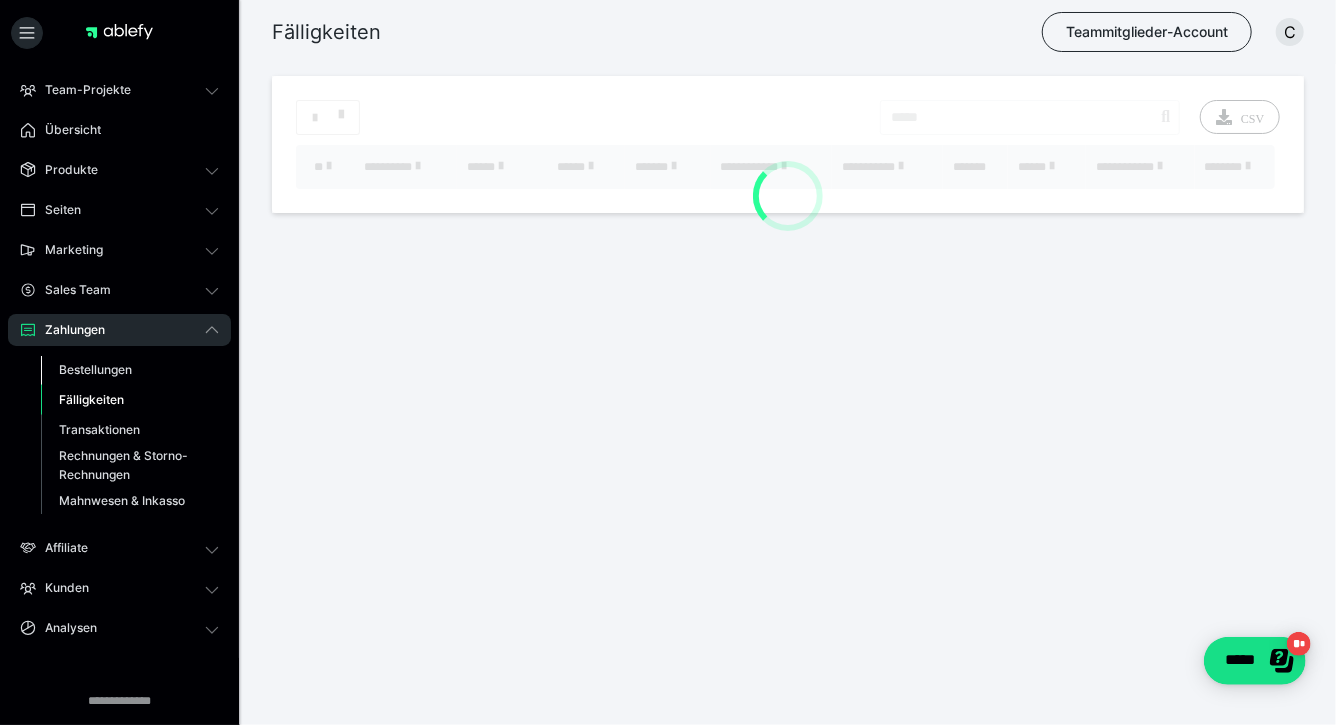 click on "Bestellungen" at bounding box center [95, 369] 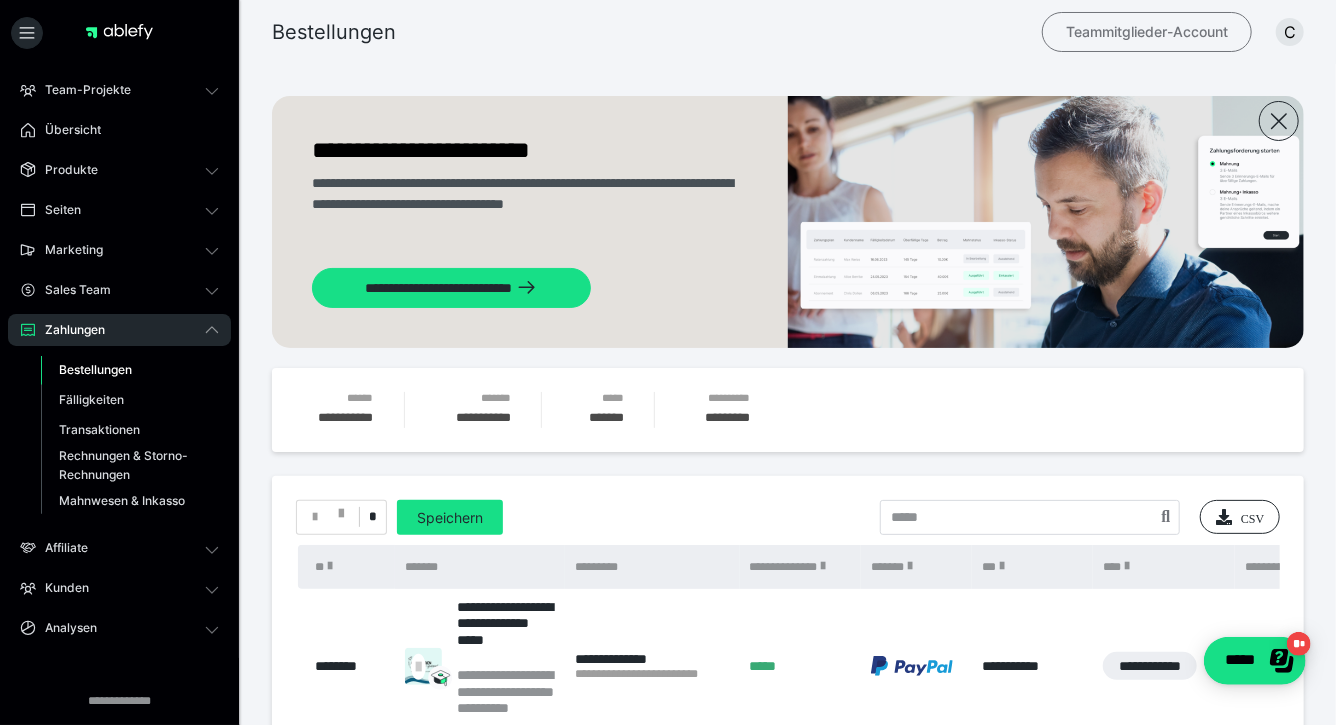 click on "Teammitglieder-Account" at bounding box center [1147, 32] 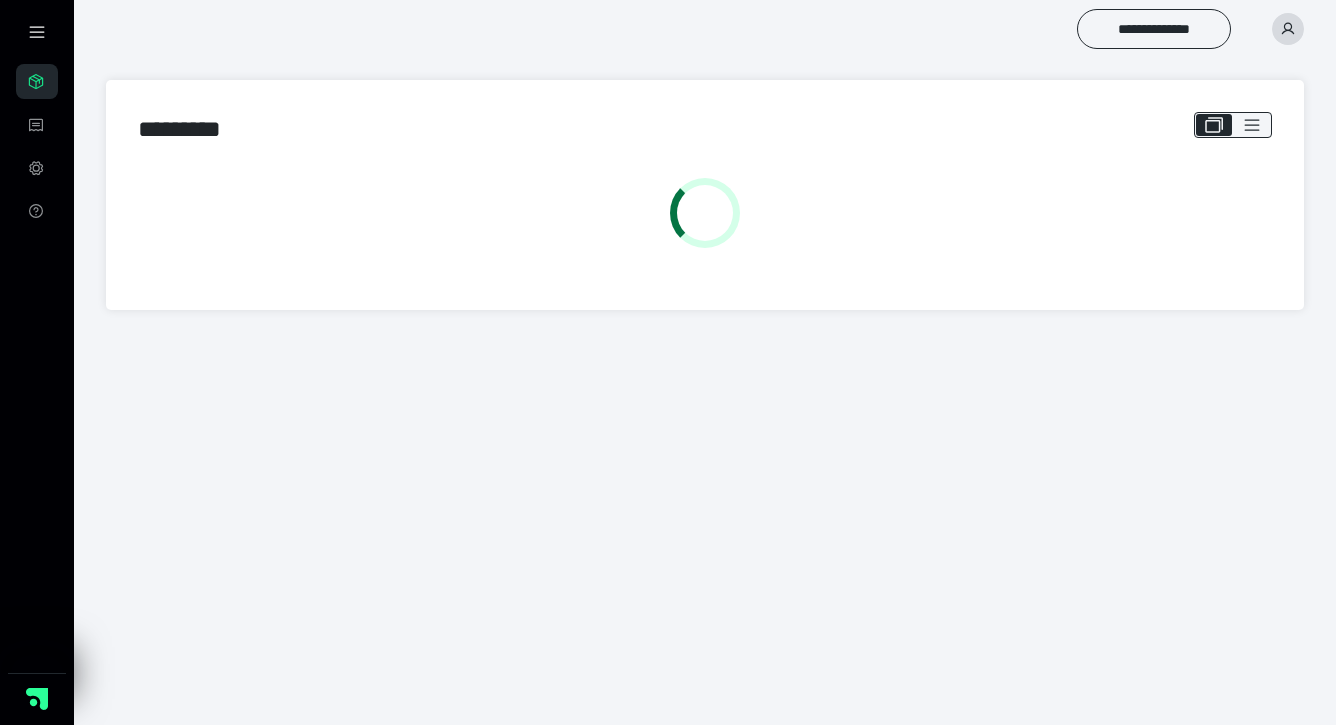 scroll, scrollTop: 0, scrollLeft: 0, axis: both 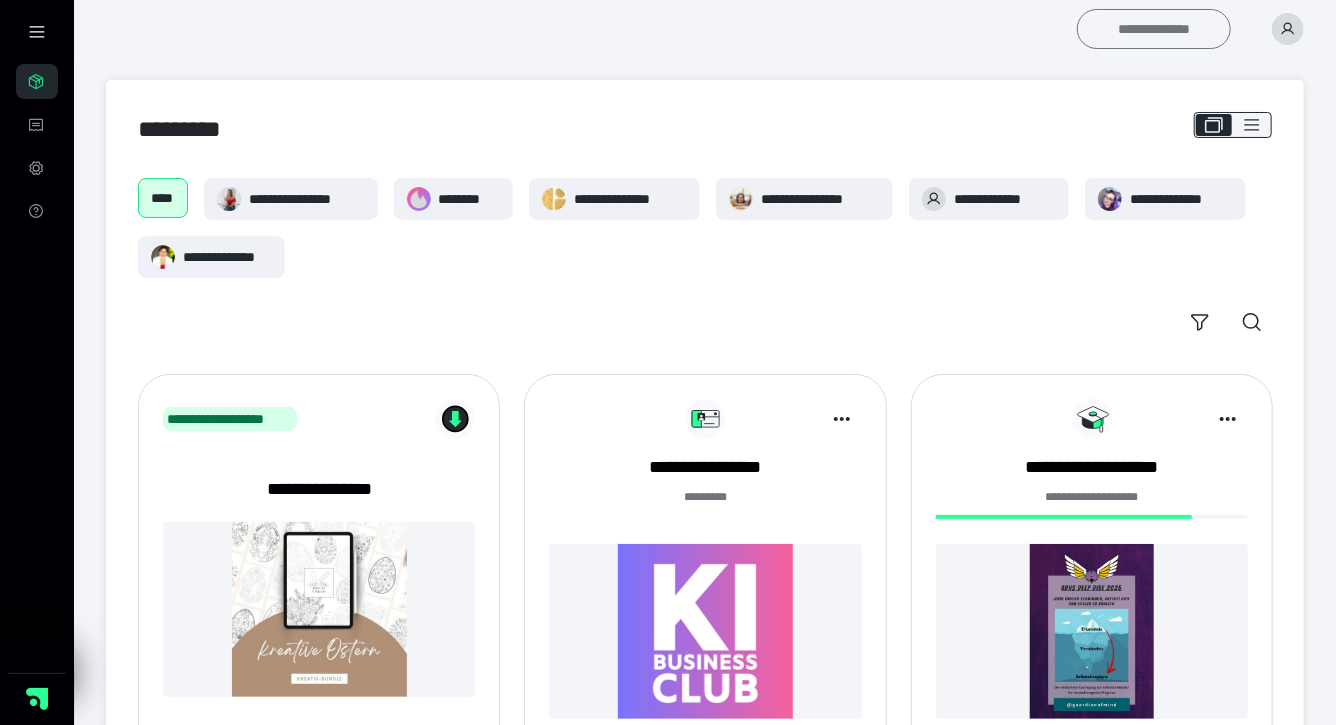 click on "**********" at bounding box center [1154, 29] 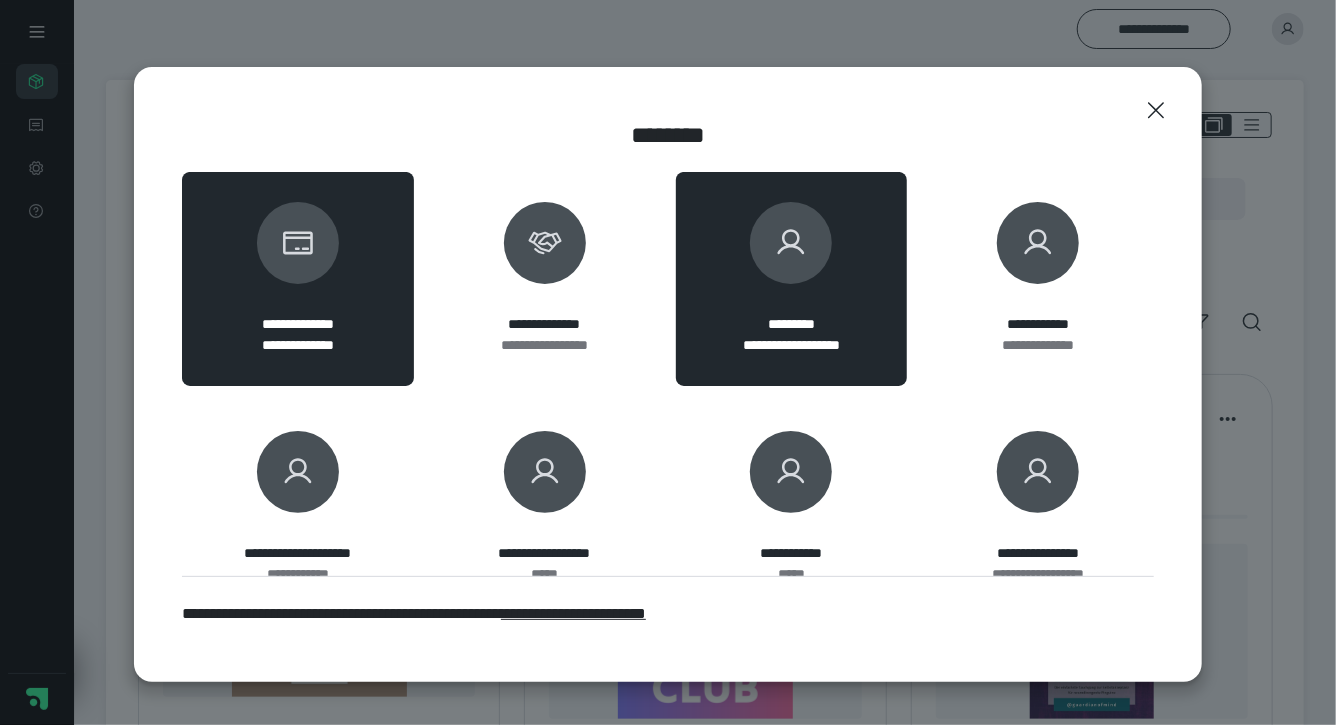 click at bounding box center (791, 243) 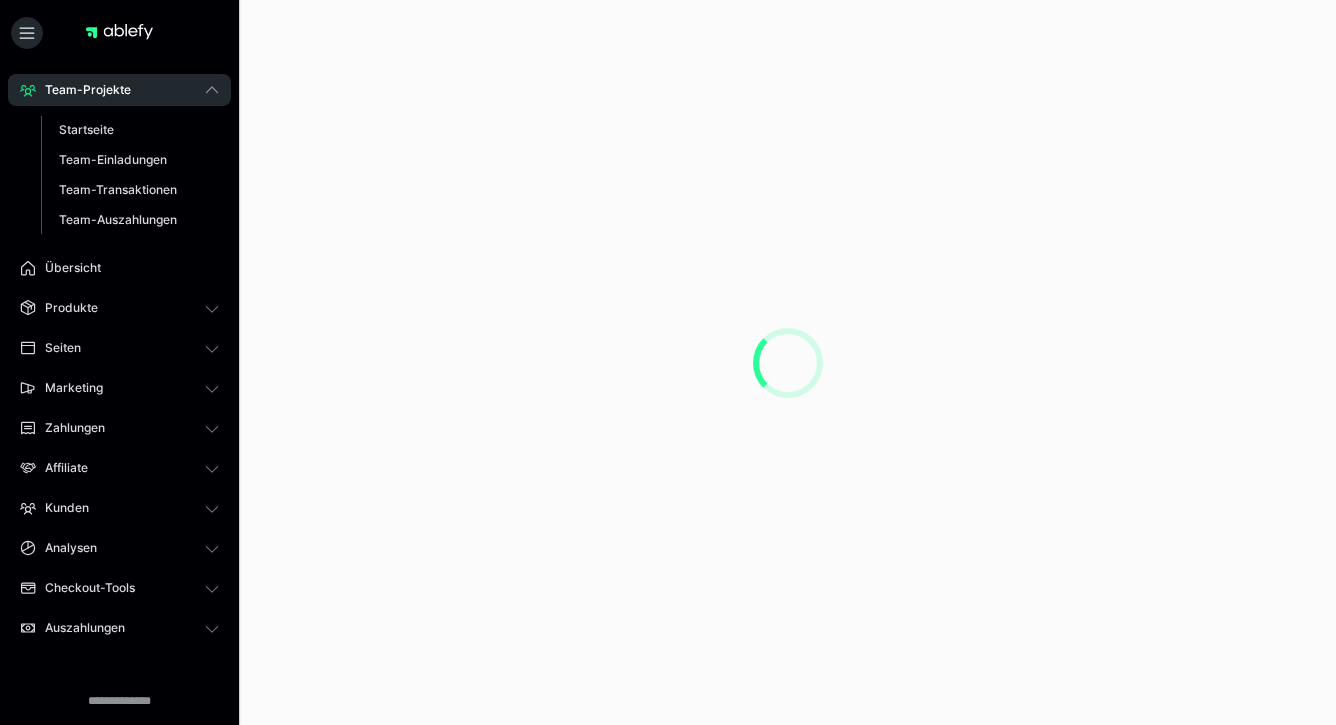 scroll, scrollTop: 0, scrollLeft: 0, axis: both 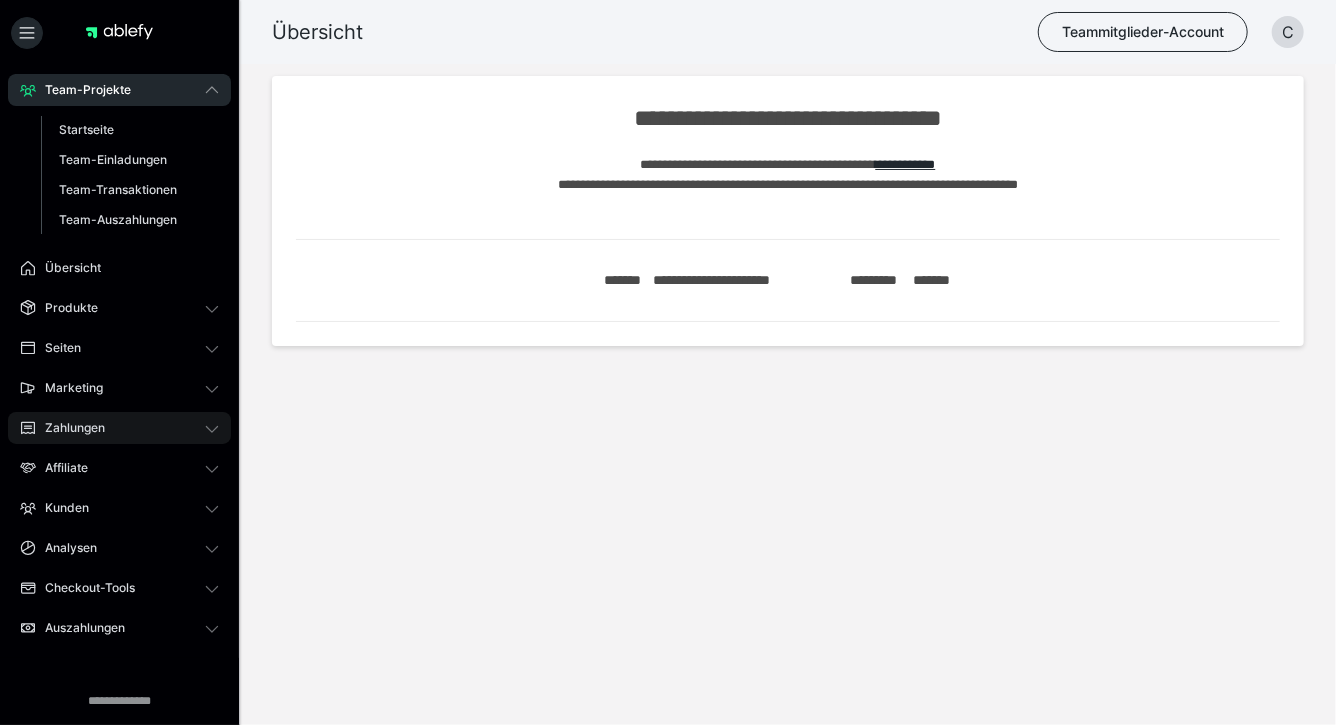 click on "Zahlungen" at bounding box center [68, 428] 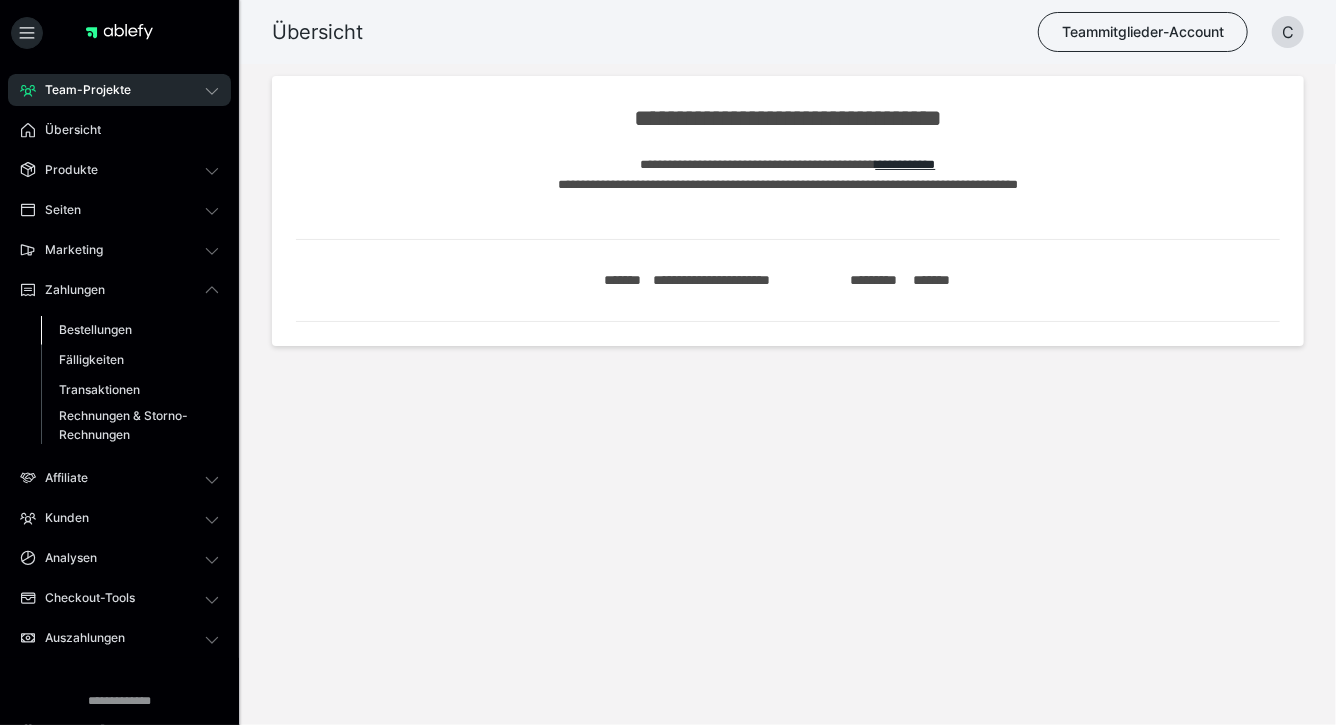 click on "Bestellungen" at bounding box center [95, 329] 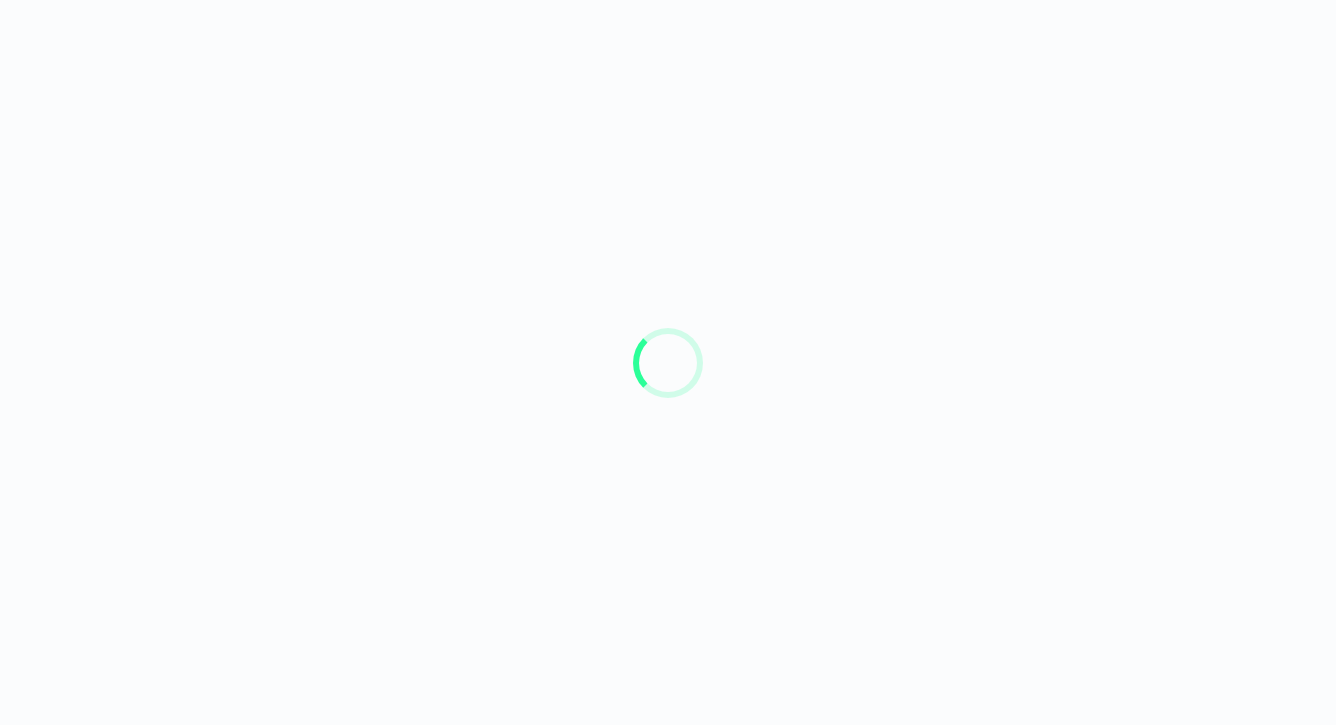 scroll, scrollTop: 0, scrollLeft: 0, axis: both 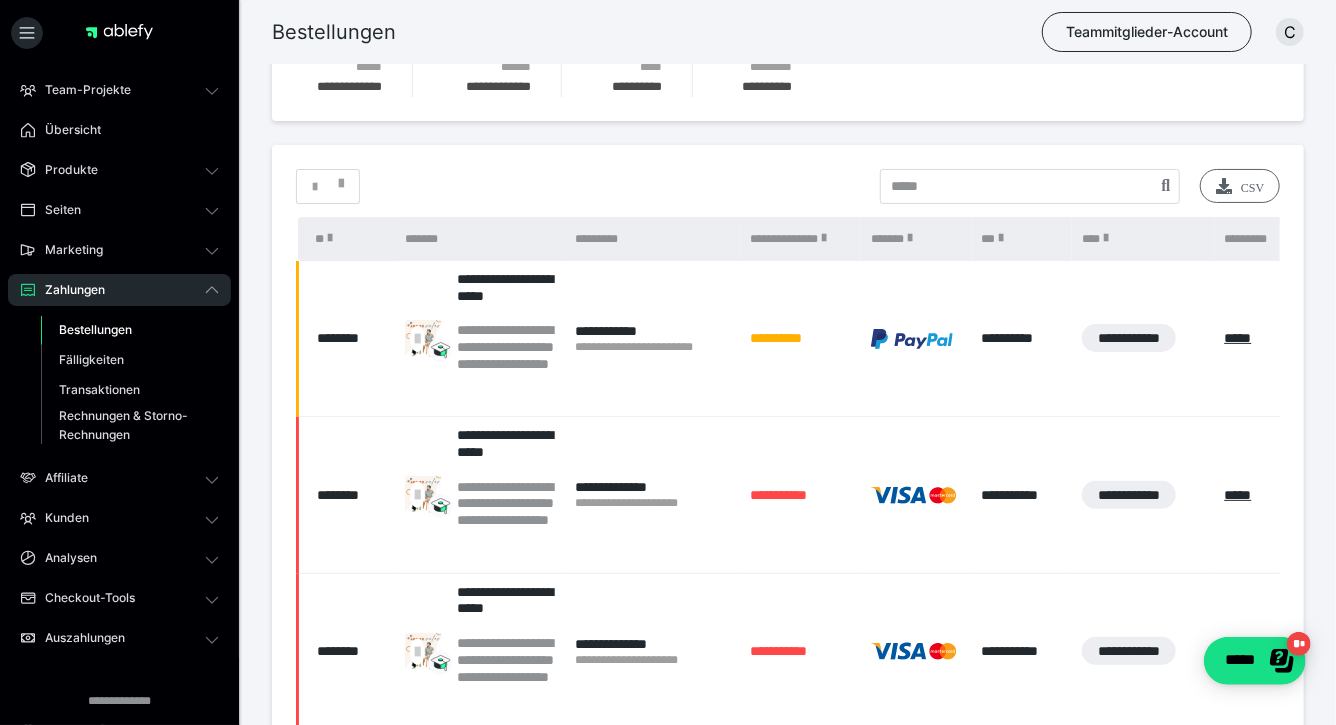 click on "CSV" at bounding box center (1240, 186) 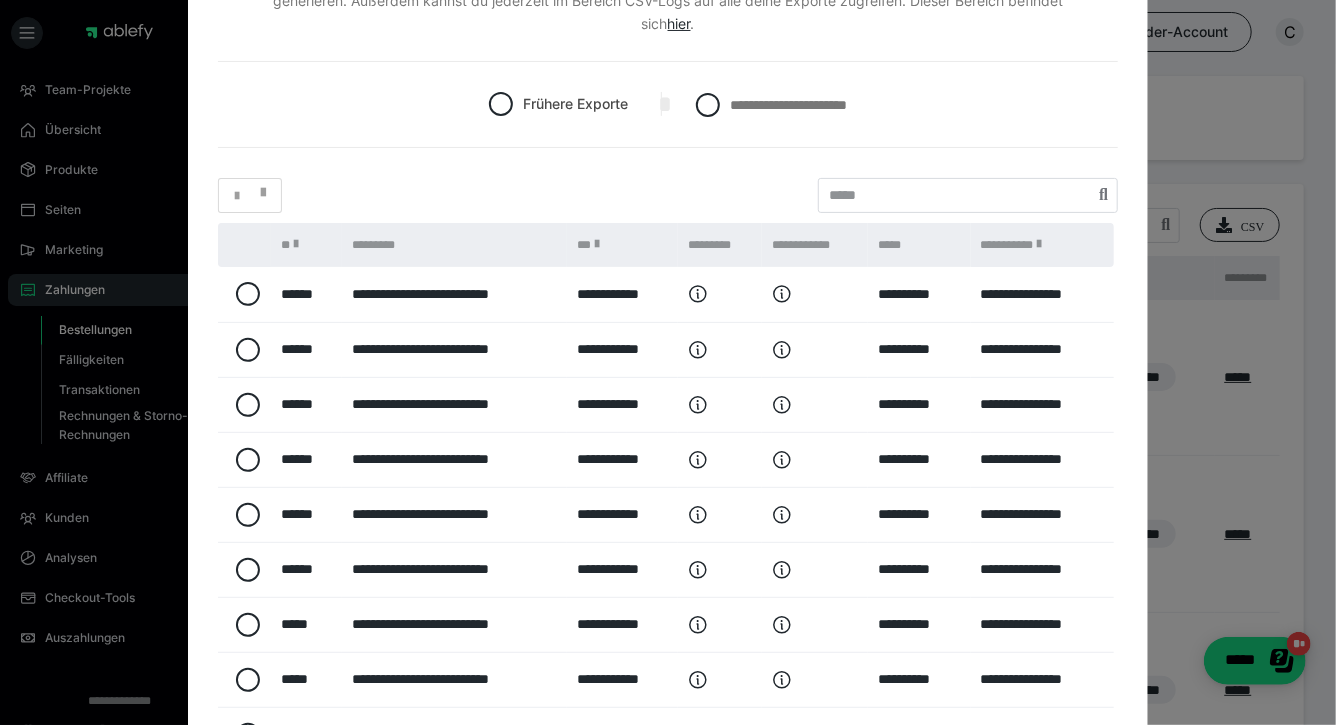 scroll, scrollTop: 166, scrollLeft: 0, axis: vertical 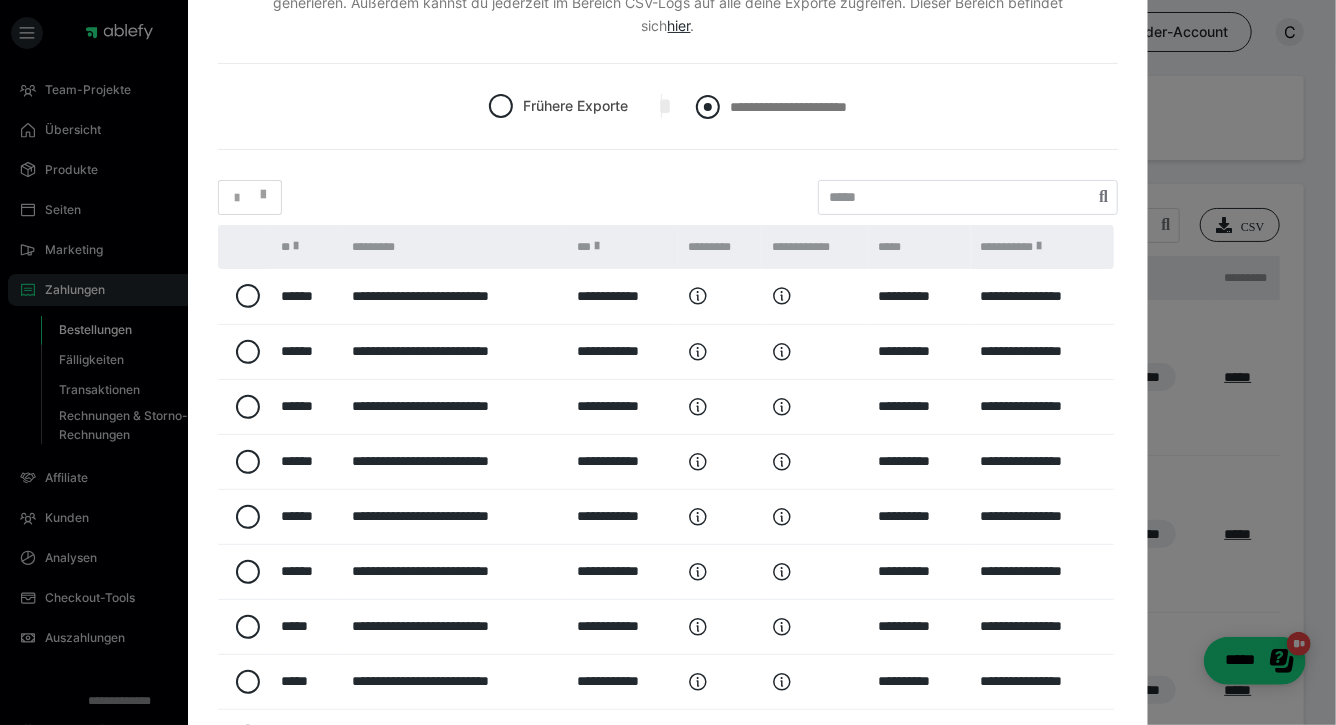 click at bounding box center (708, 107) 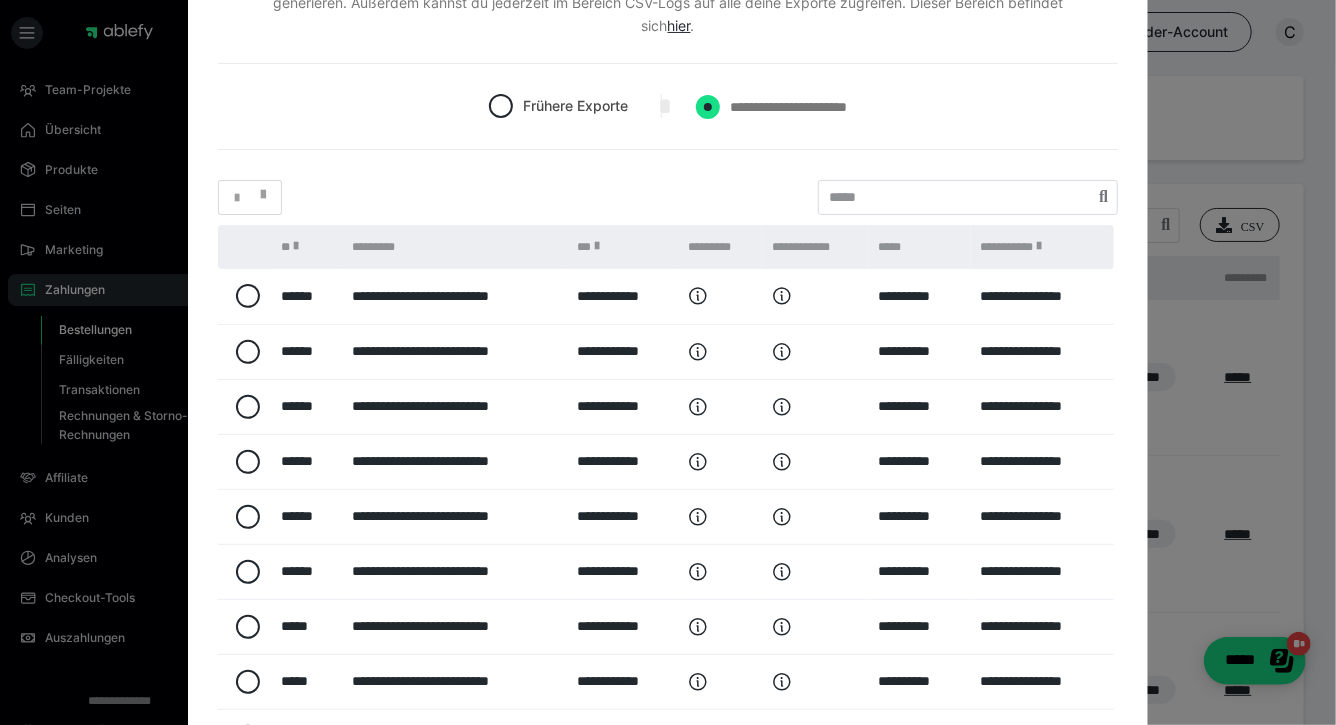 radio on "****" 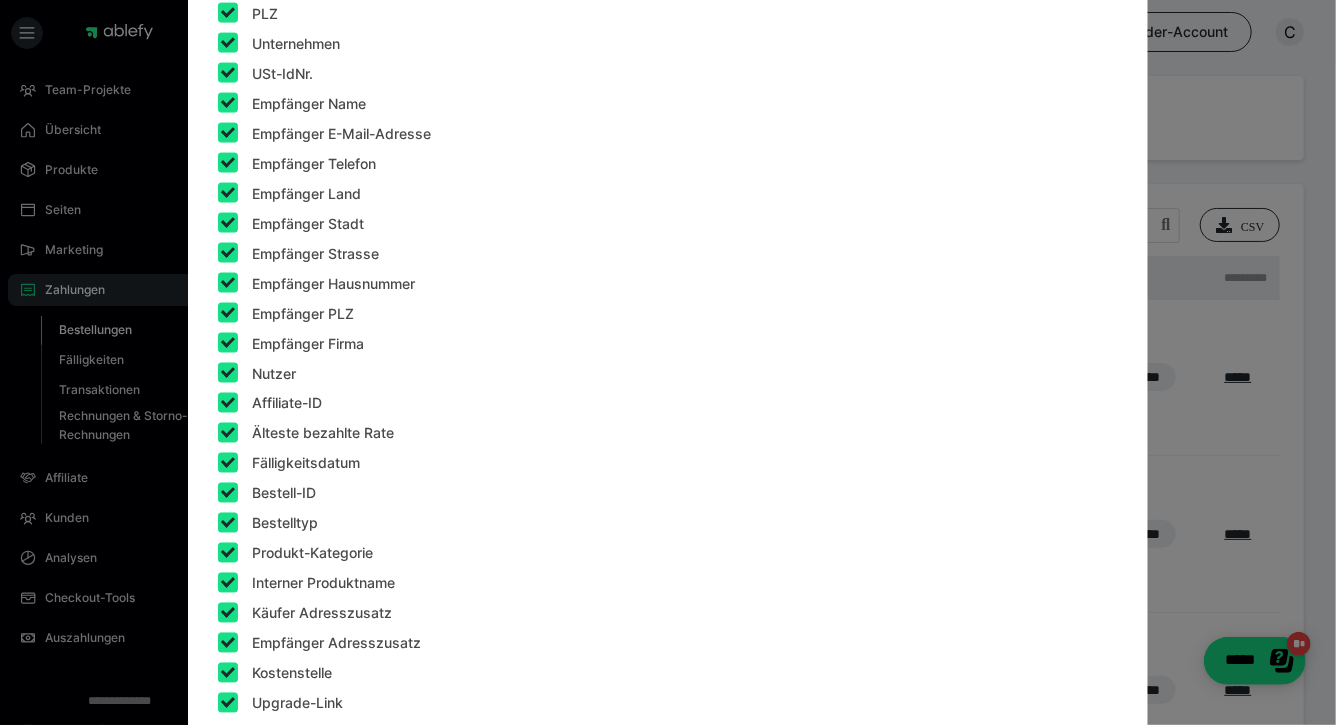 scroll, scrollTop: 1659, scrollLeft: 0, axis: vertical 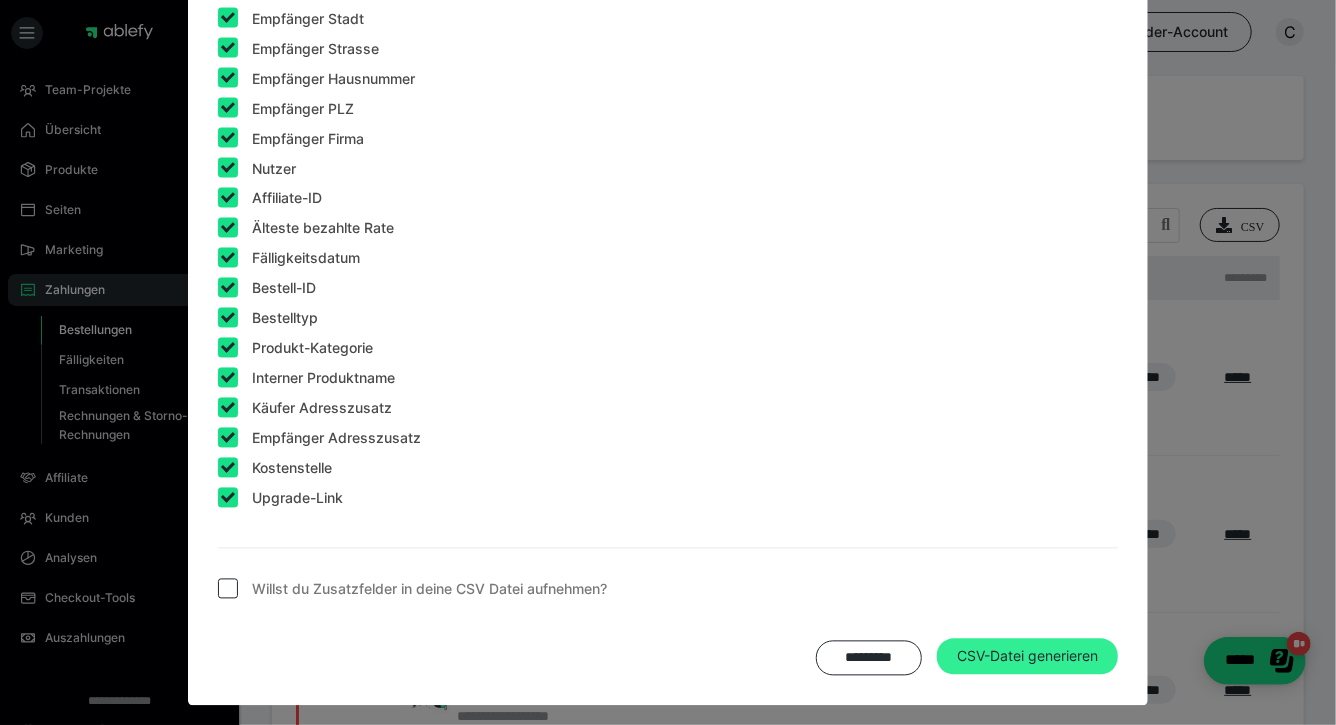 click on "CSV-Datei generieren" at bounding box center (1027, 657) 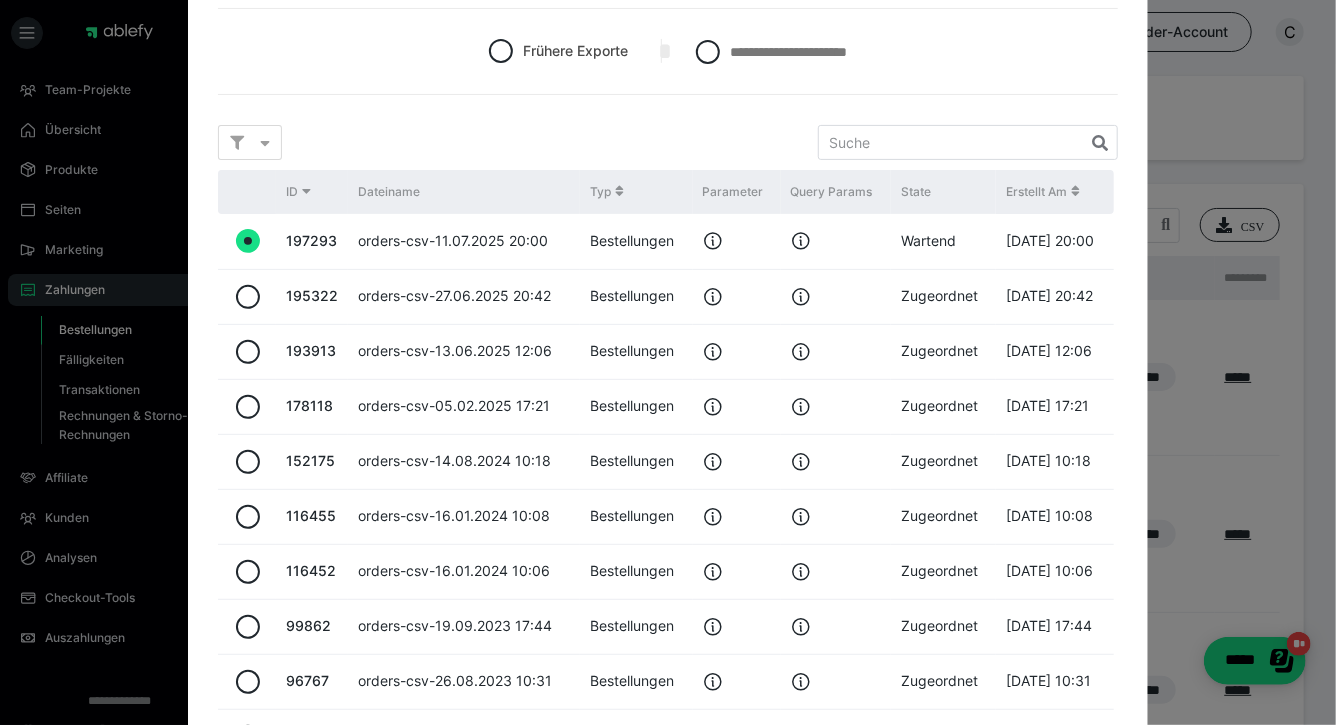 scroll, scrollTop: 0, scrollLeft: 0, axis: both 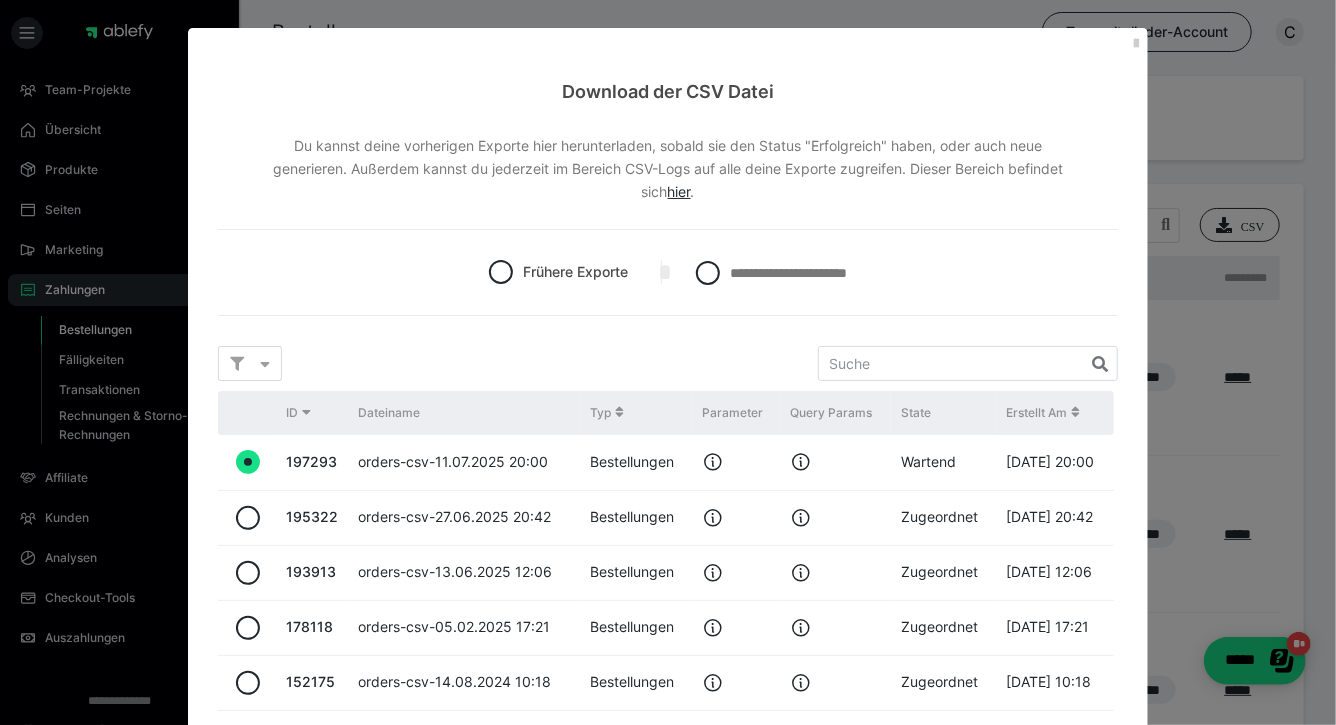 click on "Wartend" at bounding box center [943, 462] 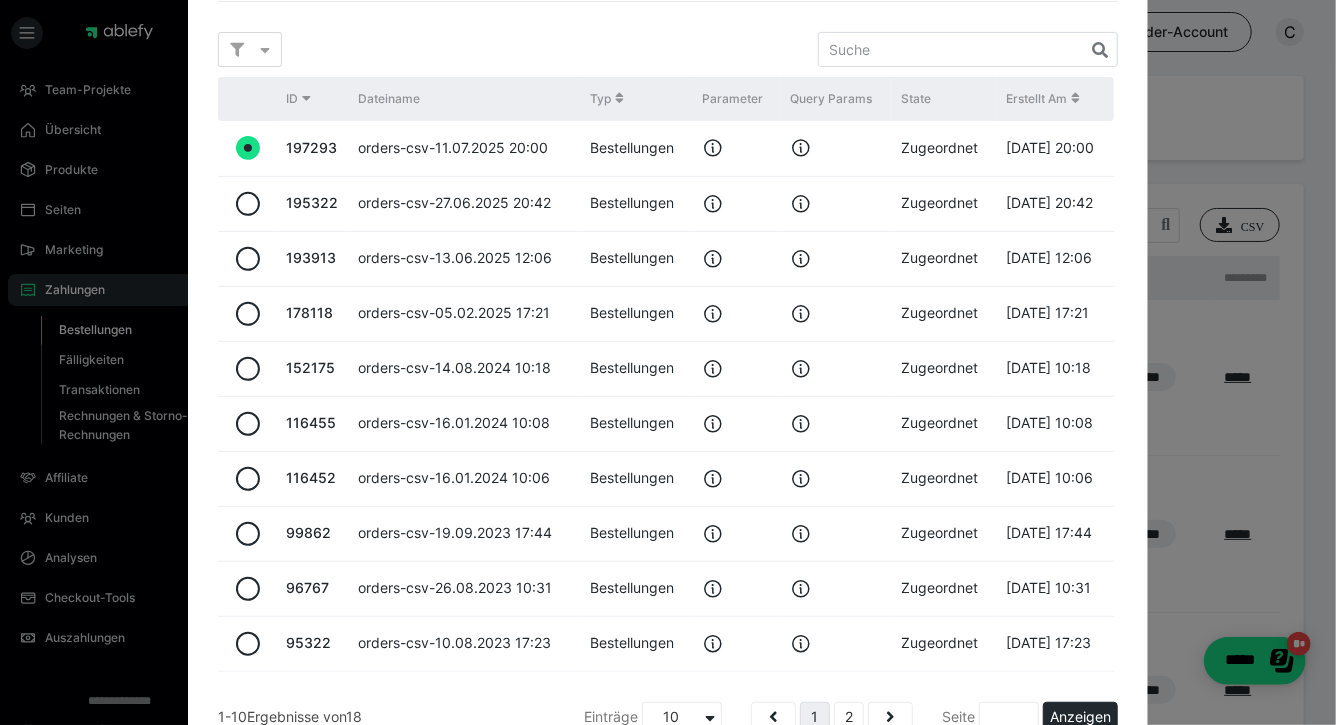 scroll, scrollTop: 436, scrollLeft: 0, axis: vertical 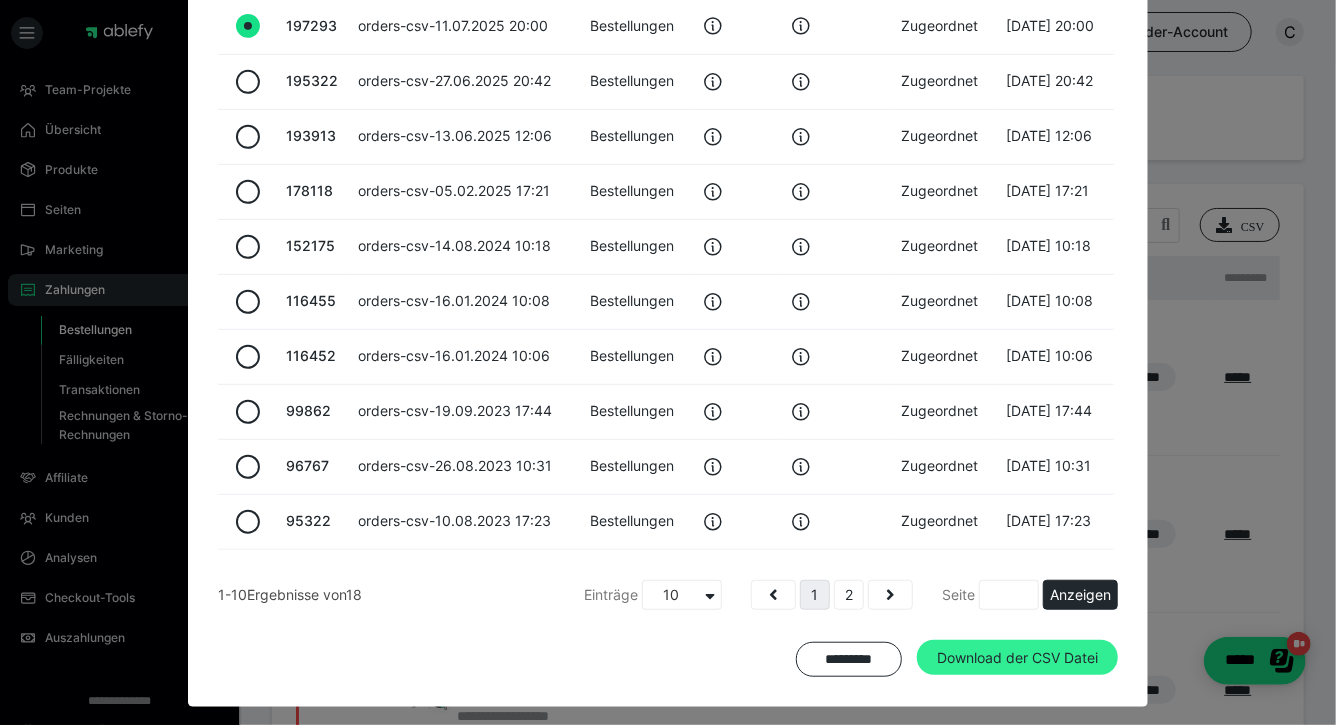 click on "Download der CSV Datei" at bounding box center [1017, 658] 